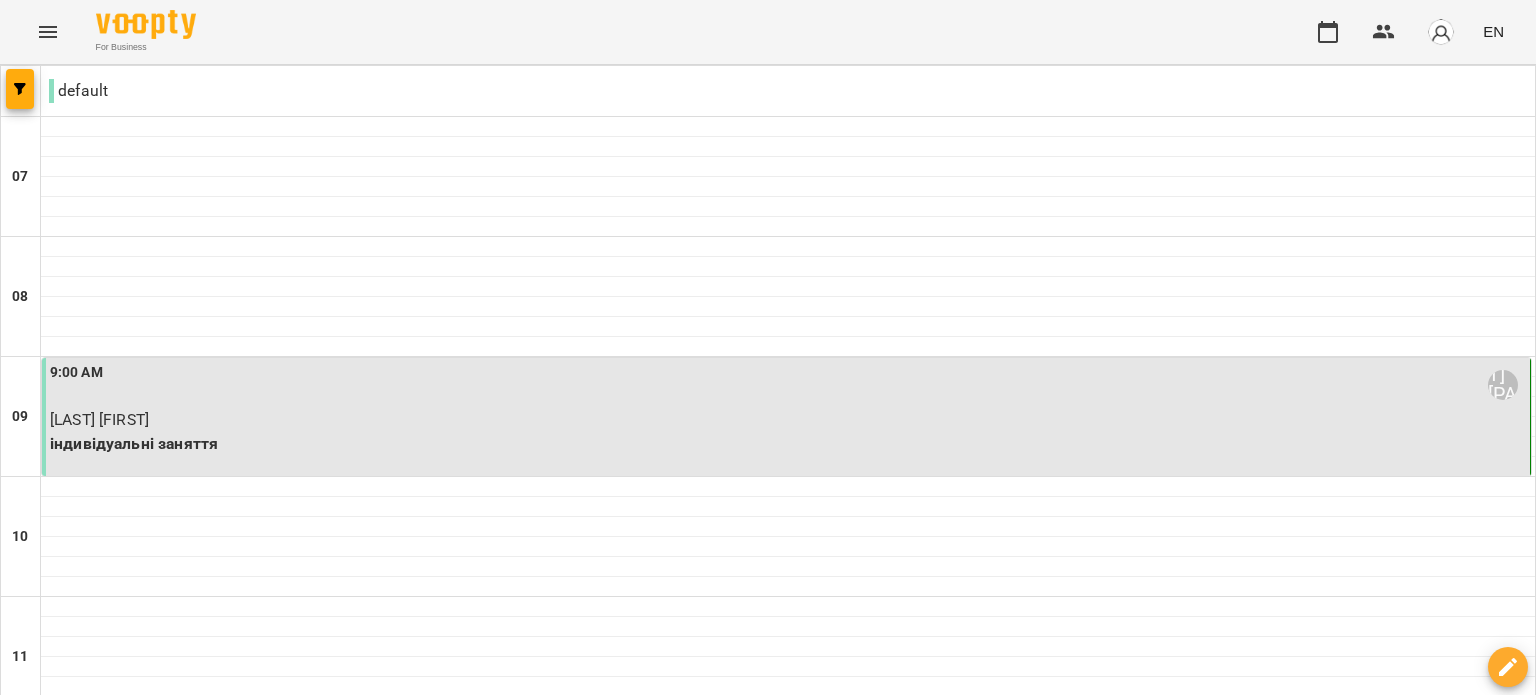 scroll, scrollTop: 0, scrollLeft: 0, axis: both 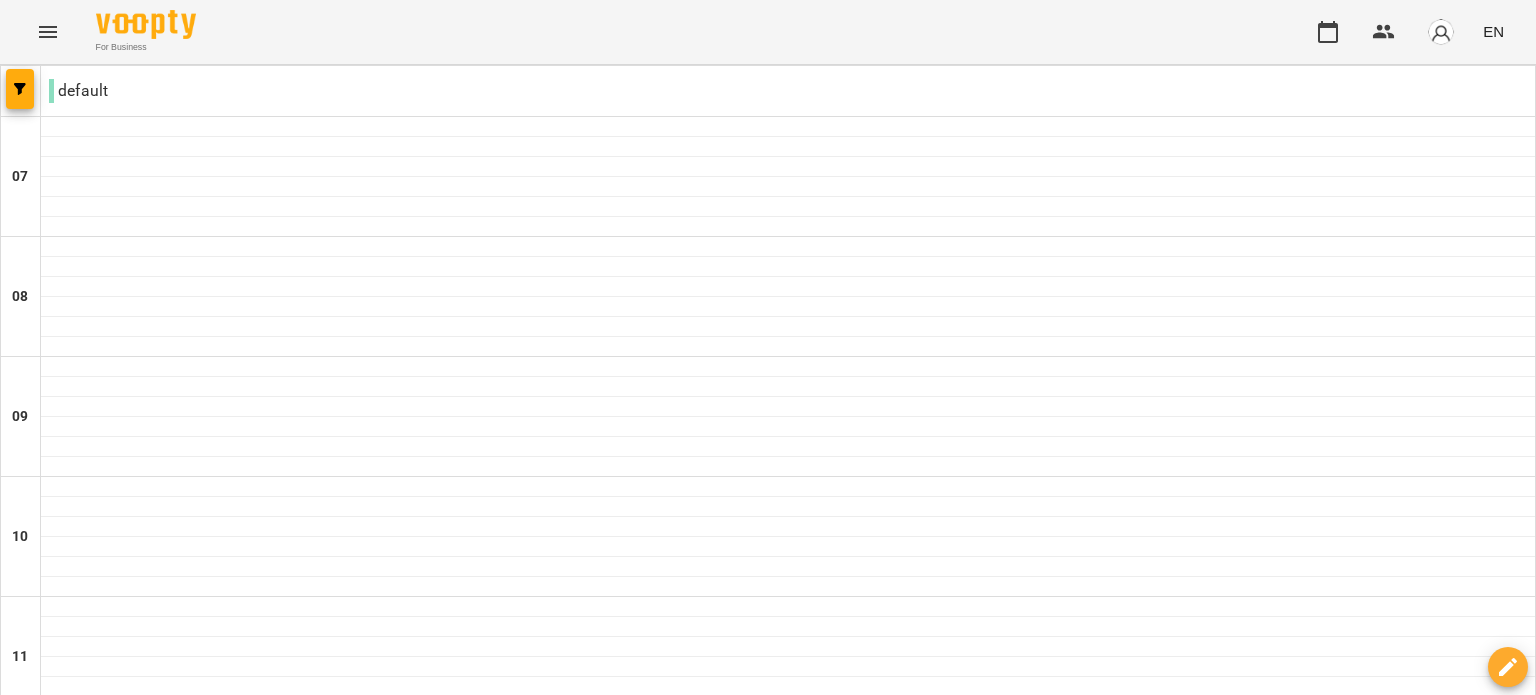 click on "Tue 05 Aug" at bounding box center (429, 2069) 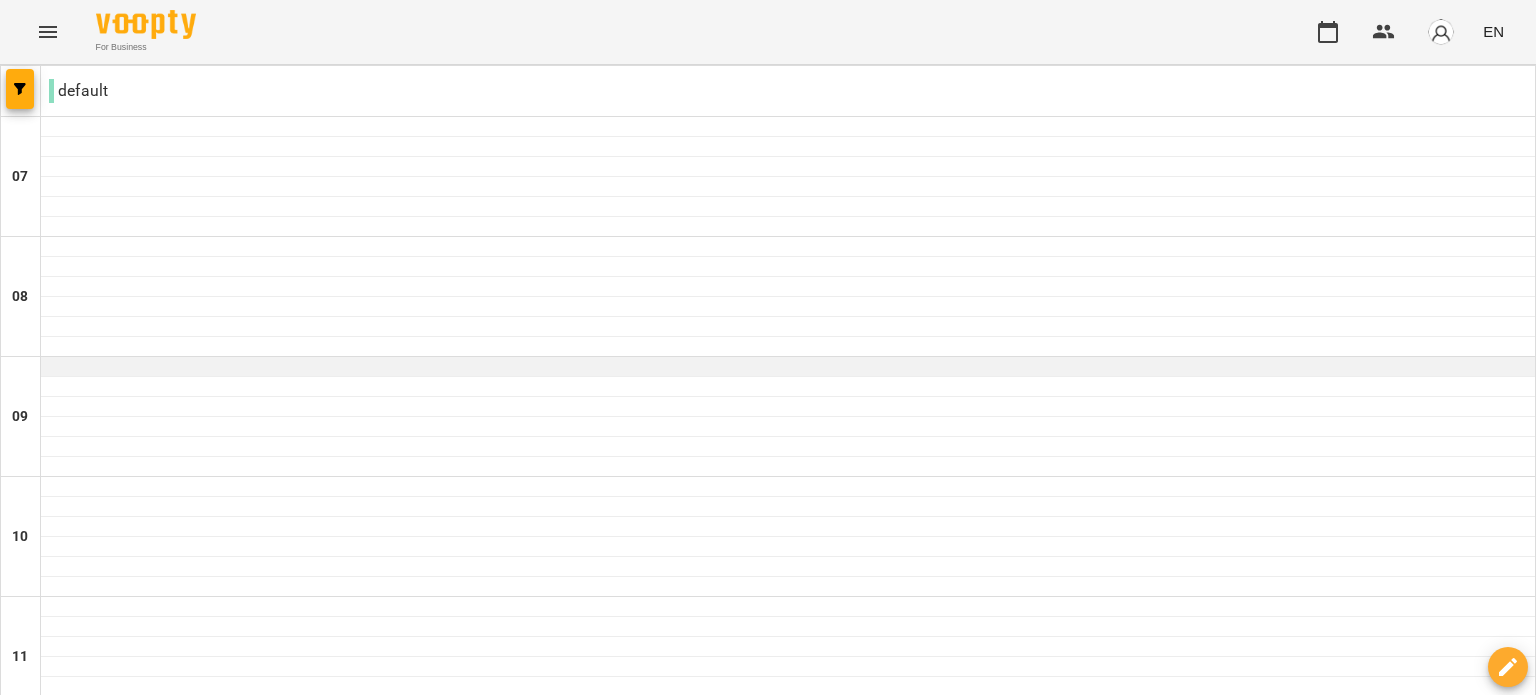 click at bounding box center (788, 367) 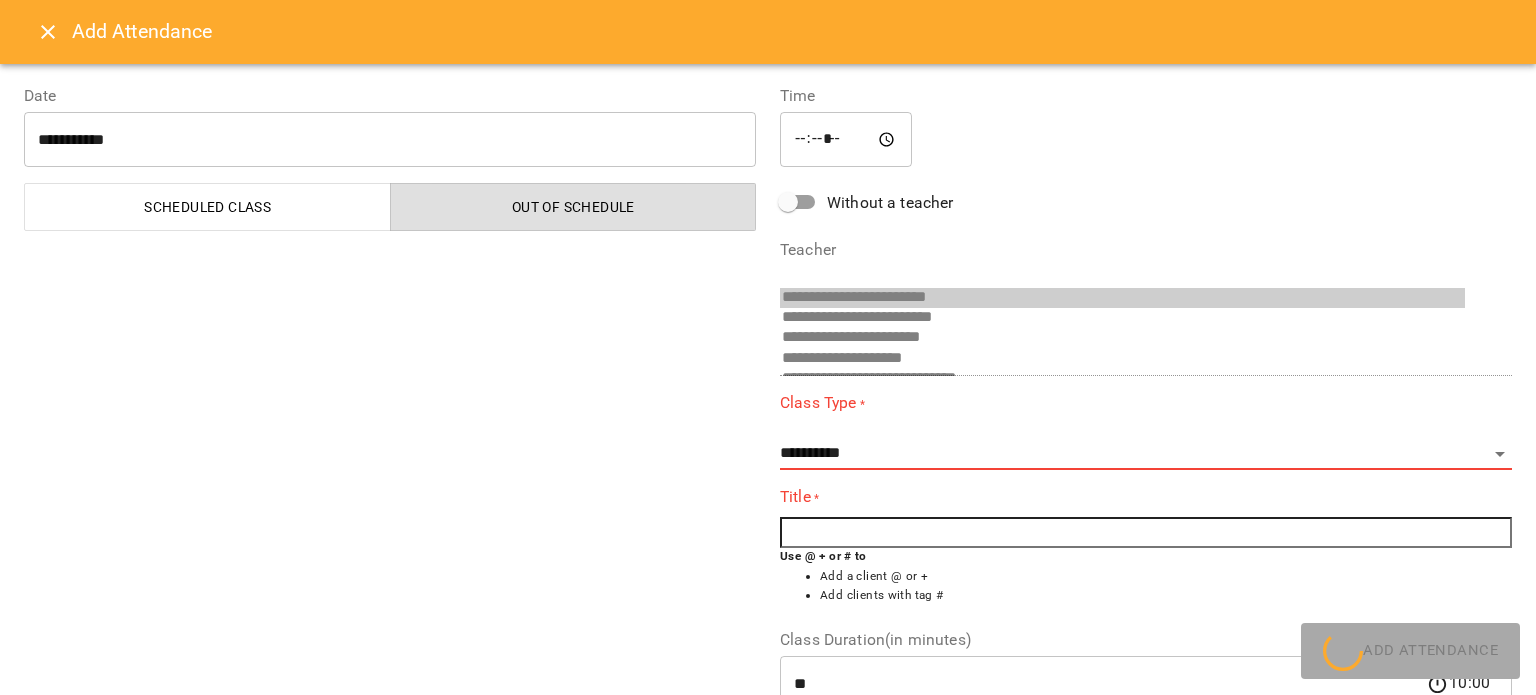 scroll, scrollTop: 336, scrollLeft: 0, axis: vertical 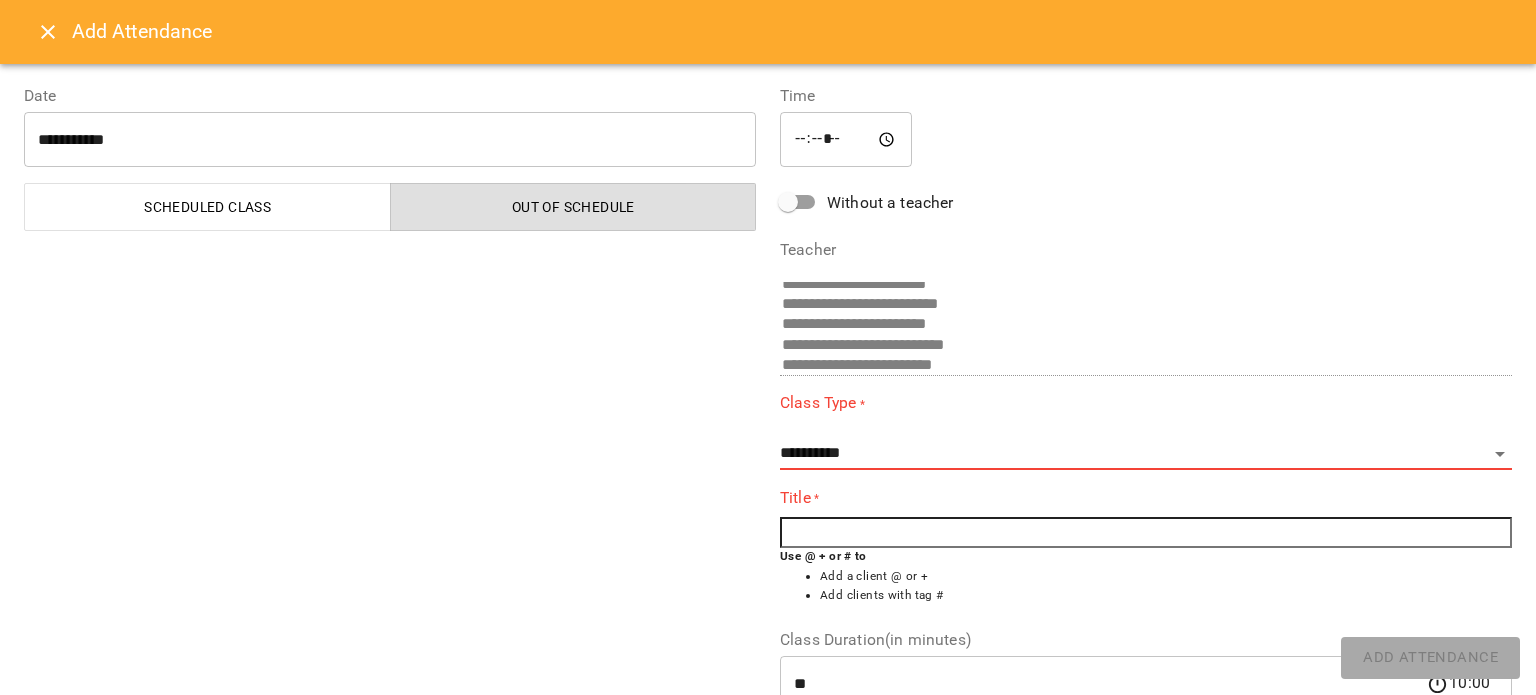 click at bounding box center (1146, 533) 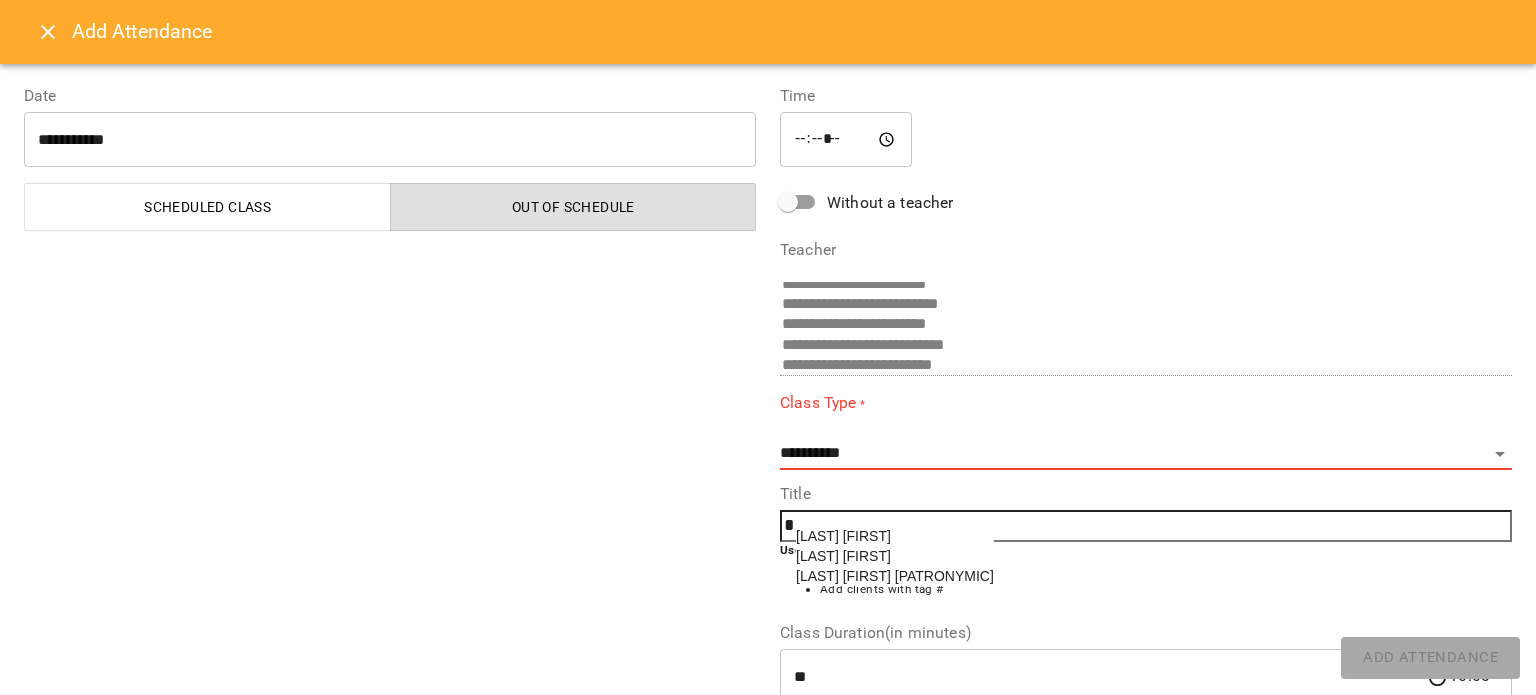 click on "[LAST] [FIRST]" at bounding box center (843, 536) 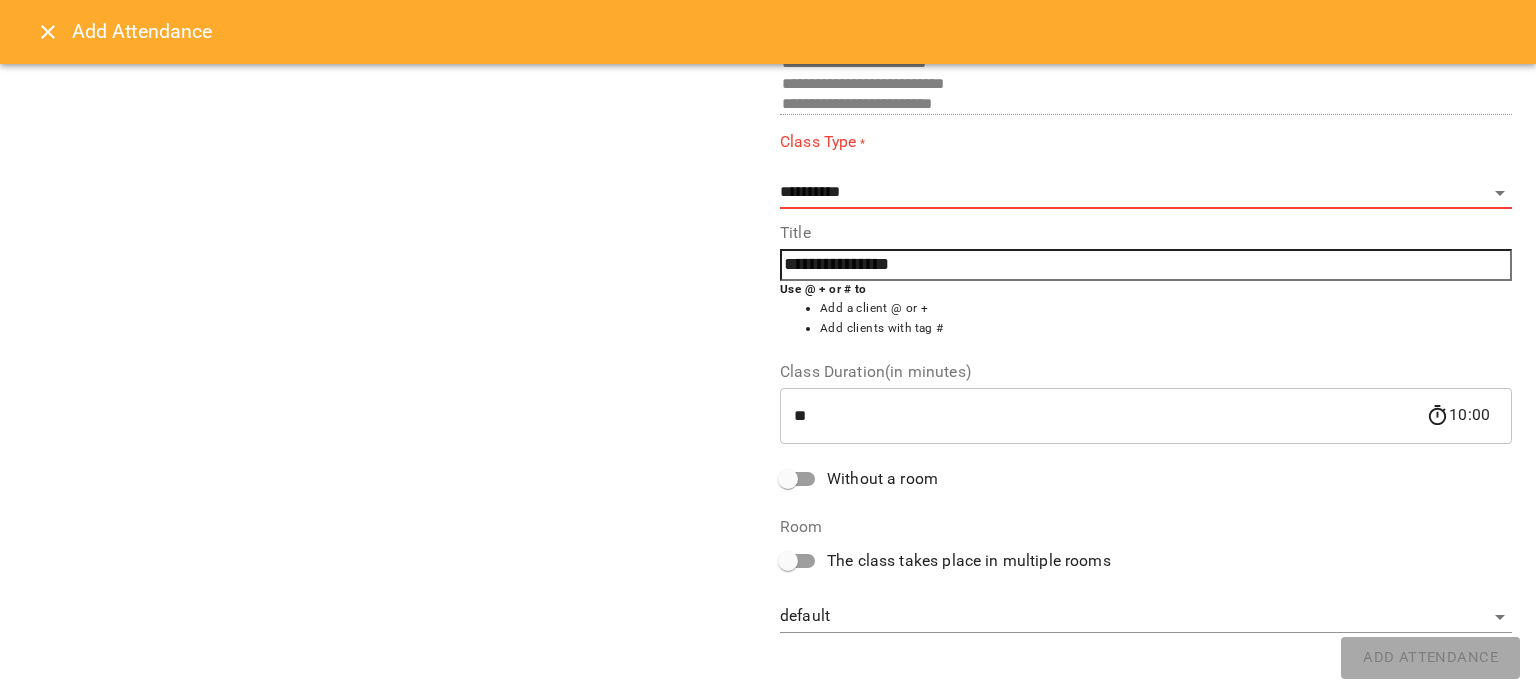 scroll, scrollTop: 266, scrollLeft: 0, axis: vertical 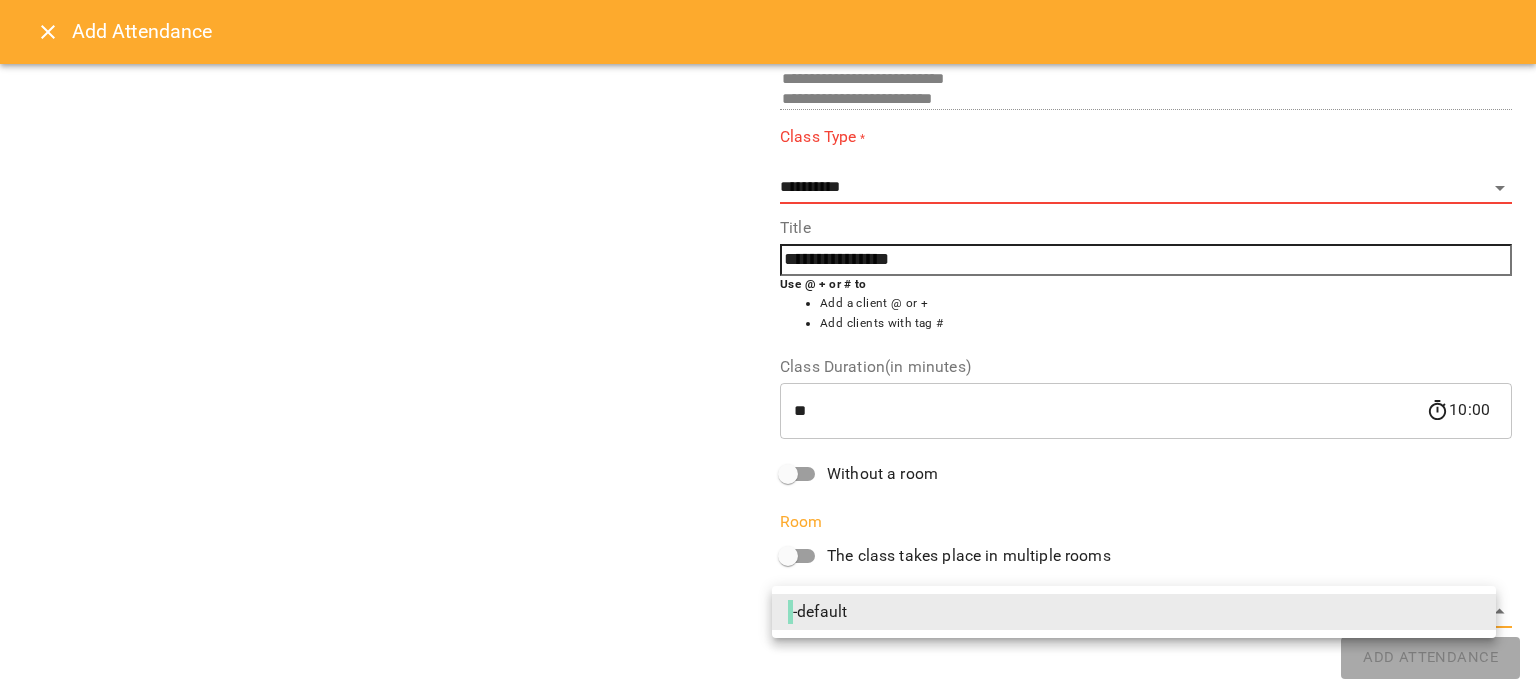 click on "**********" at bounding box center (768, 1085) 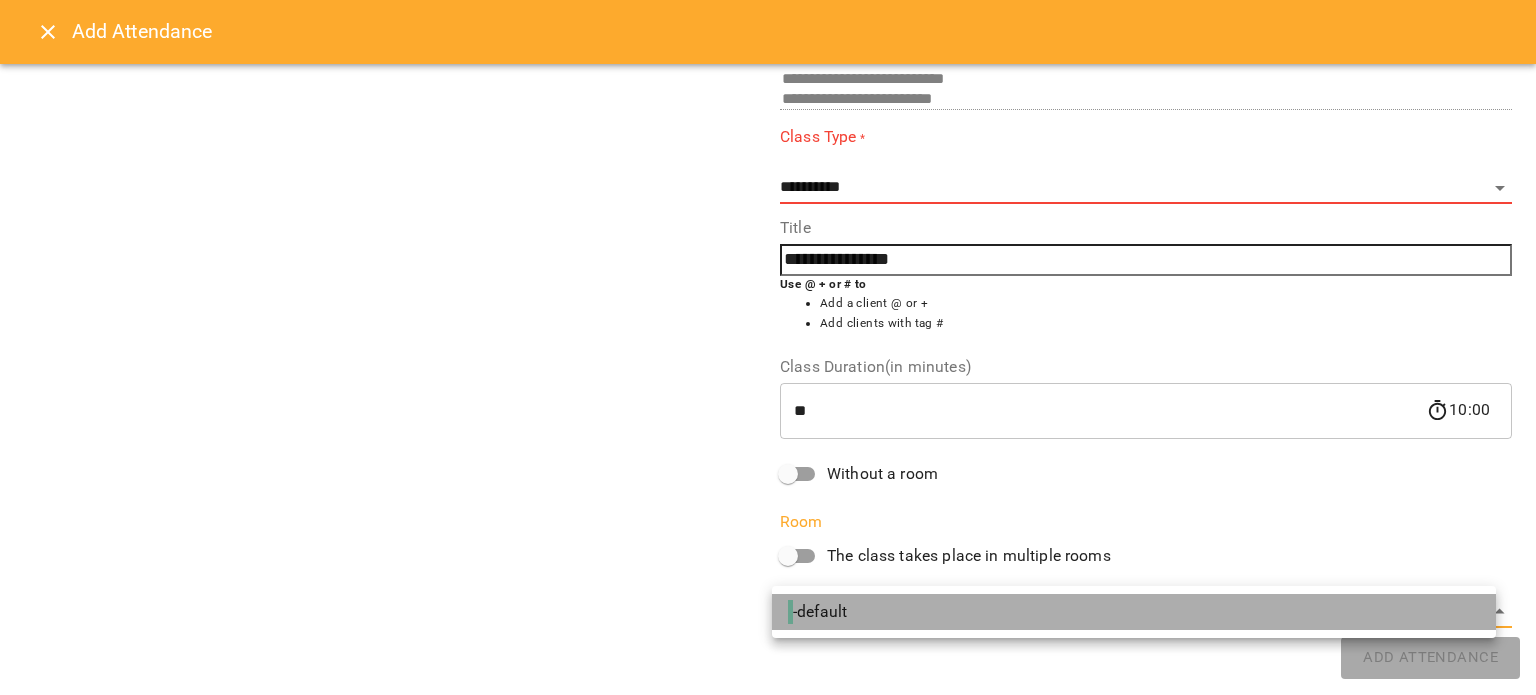 click on "-  default" at bounding box center [1134, 612] 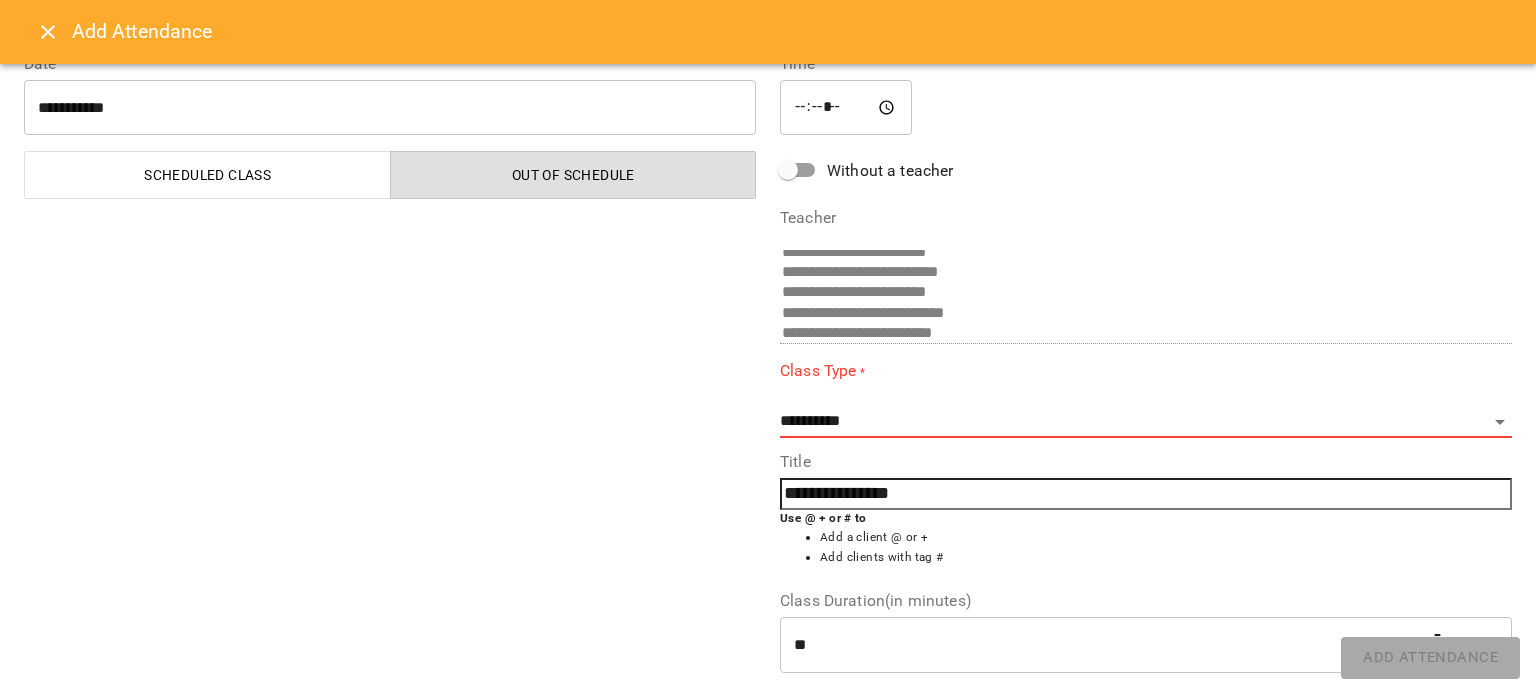 scroll, scrollTop: 0, scrollLeft: 0, axis: both 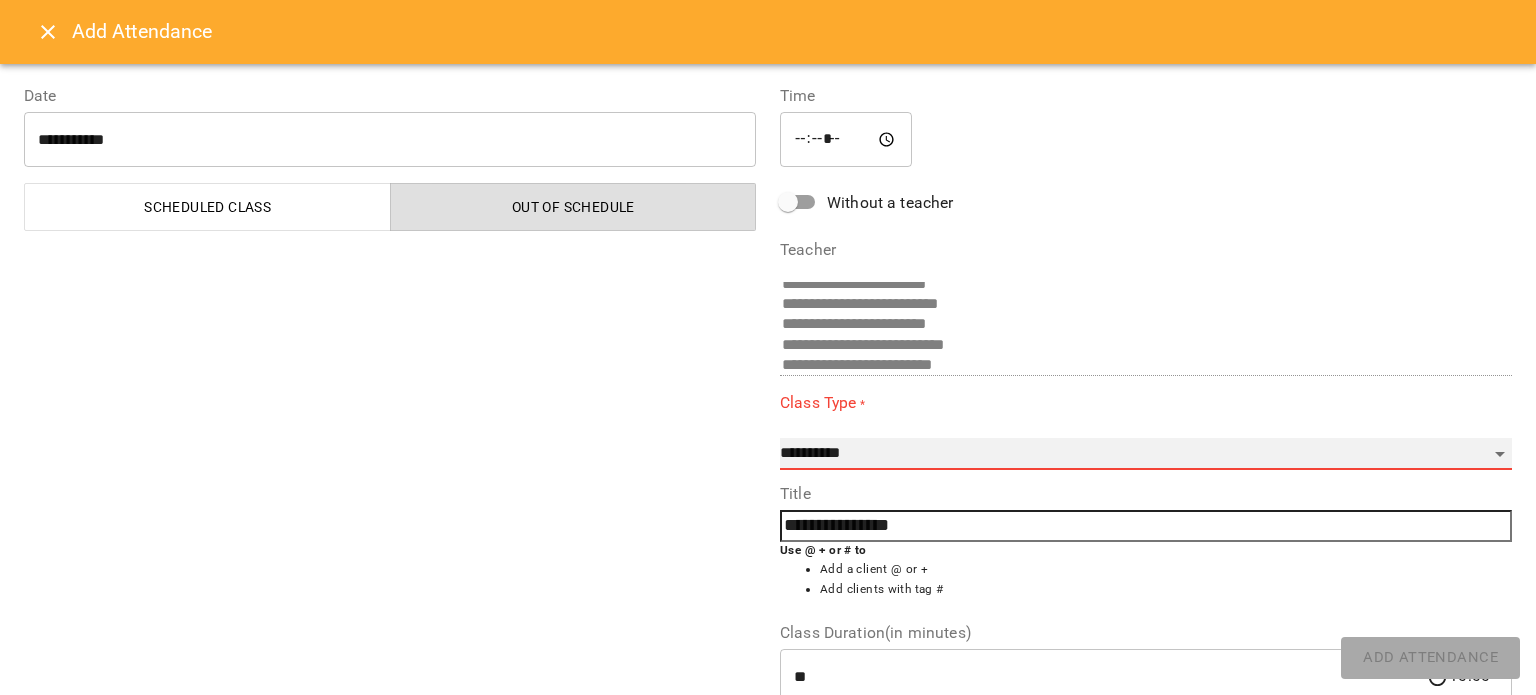 click on "**********" at bounding box center [1146, 454] 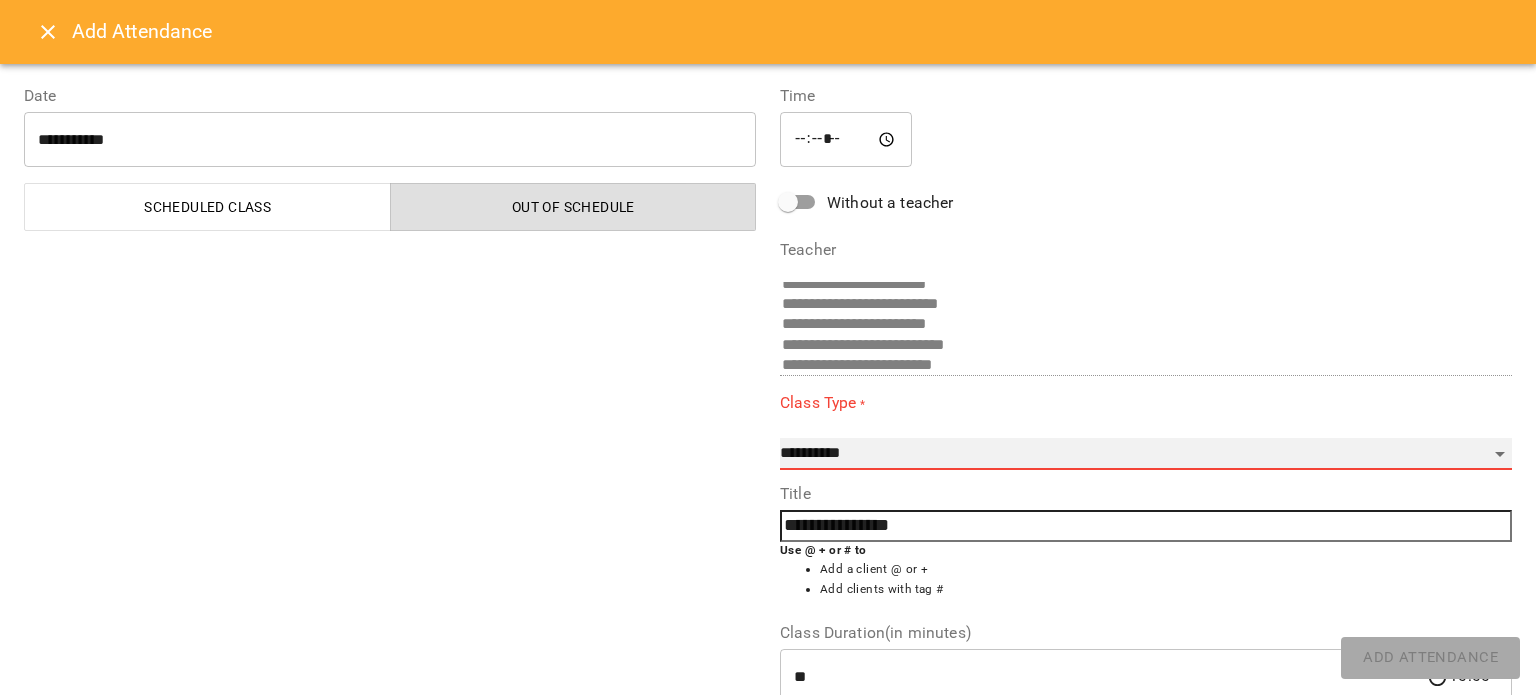 select on "**********" 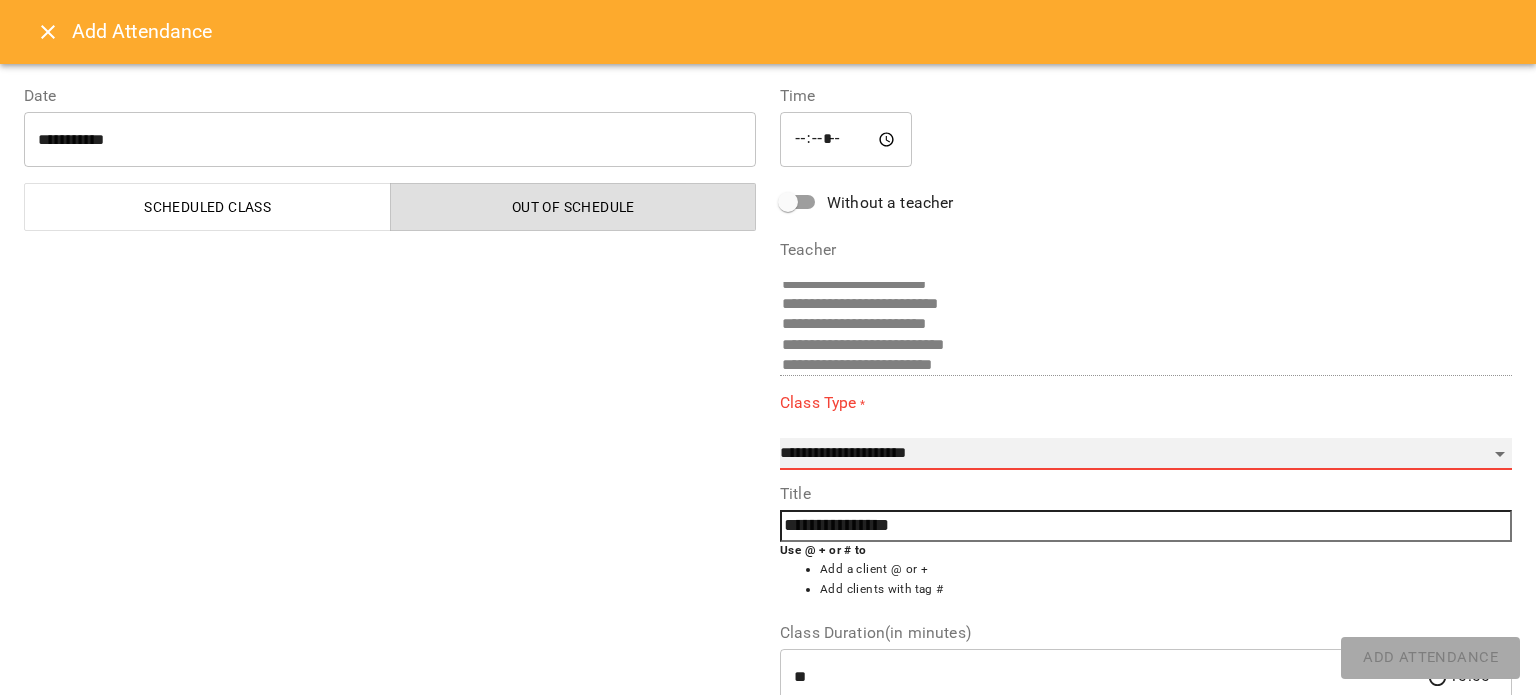click on "**********" at bounding box center (1146, 454) 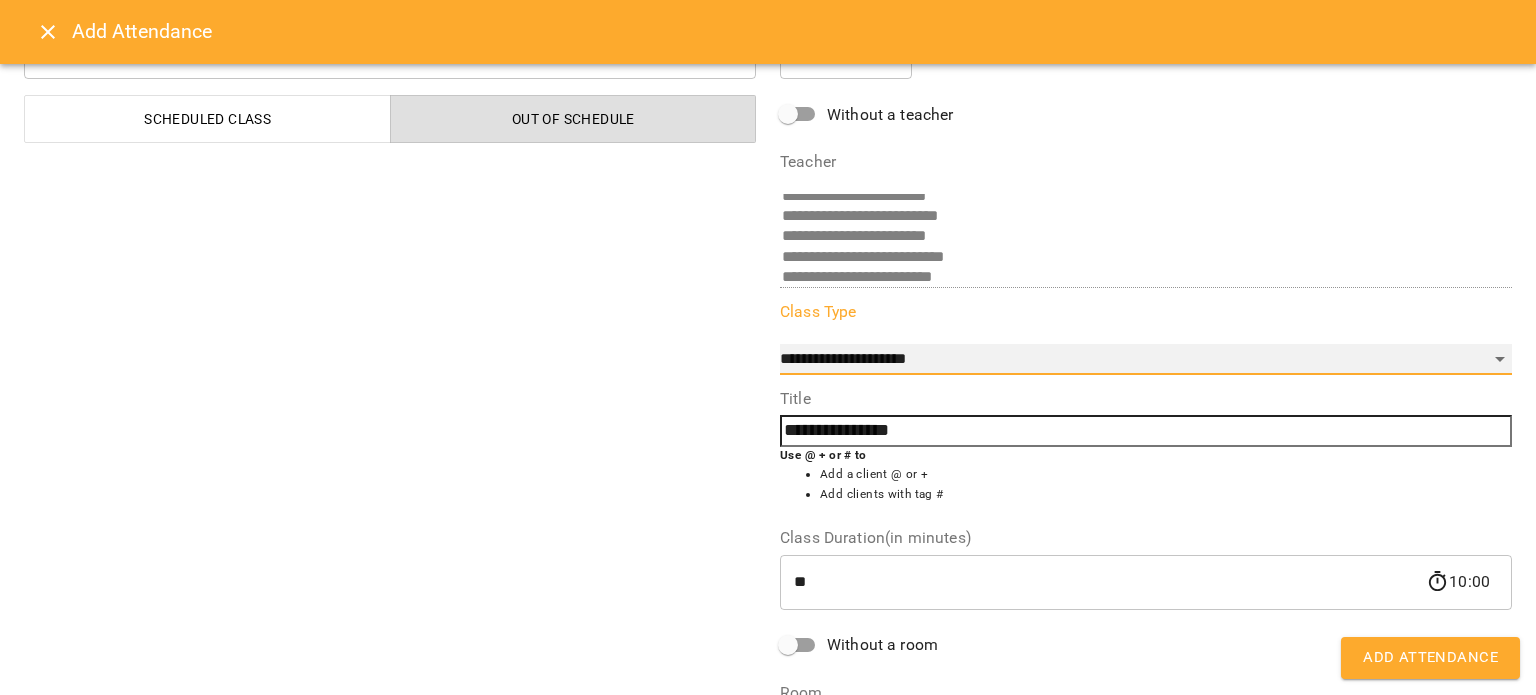 scroll, scrollTop: 260, scrollLeft: 0, axis: vertical 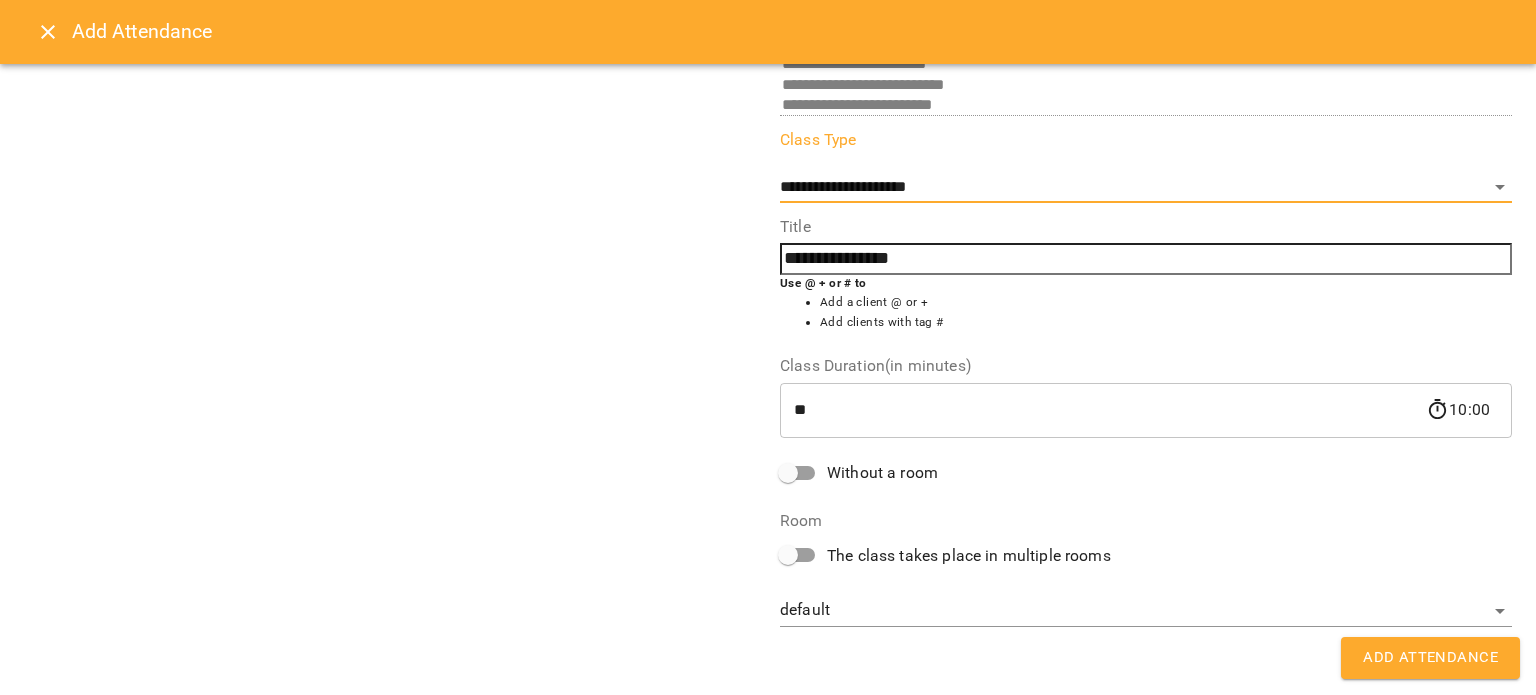 click on "Add Attendance" at bounding box center (1430, 658) 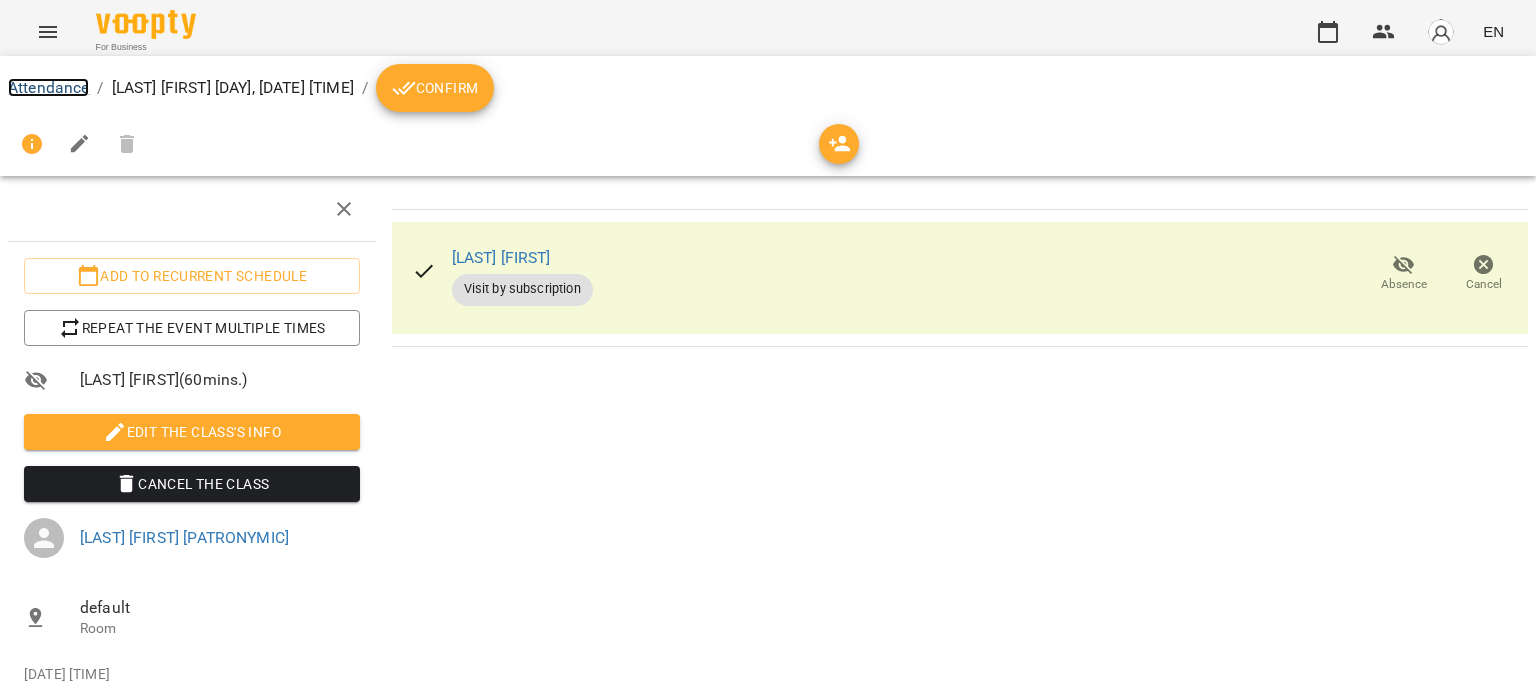 click on "Attendance" at bounding box center [48, 87] 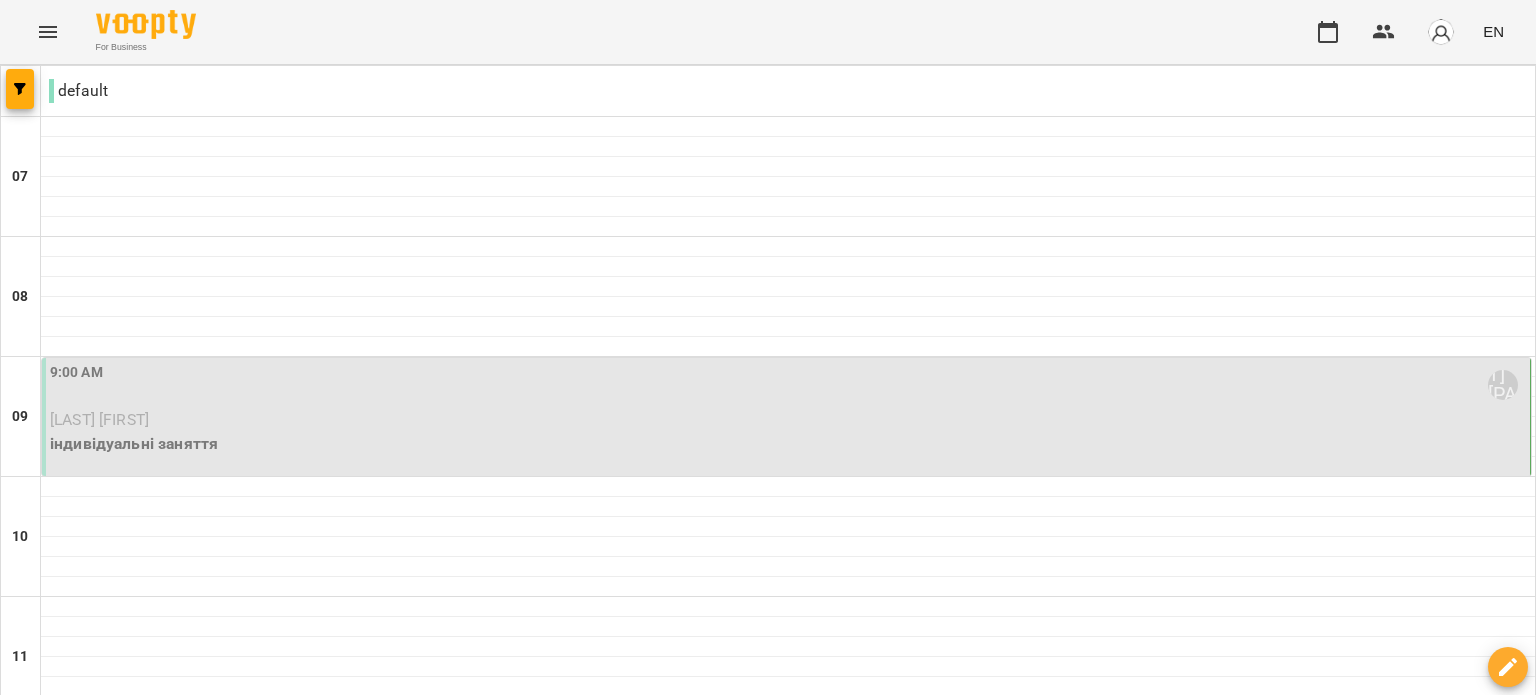 scroll, scrollTop: 600, scrollLeft: 0, axis: vertical 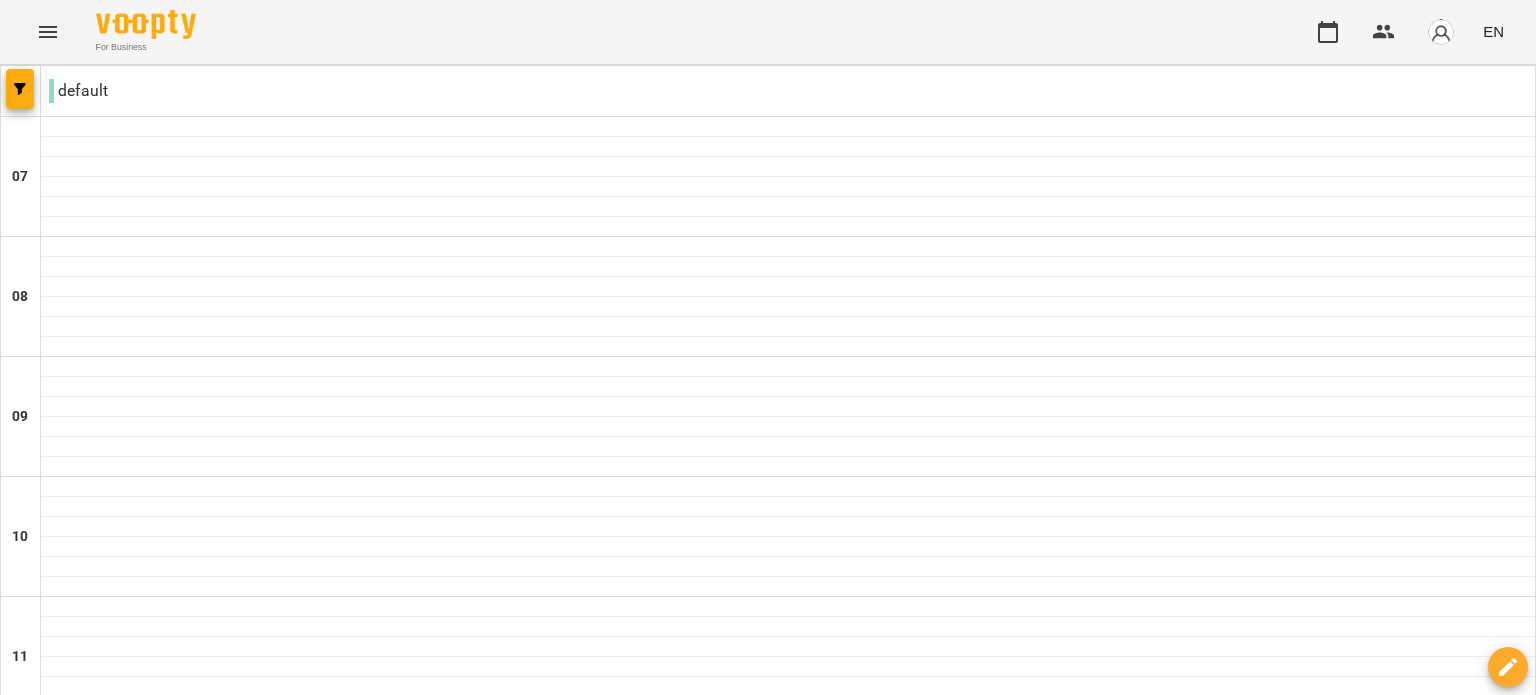 click at bounding box center [788, 727] 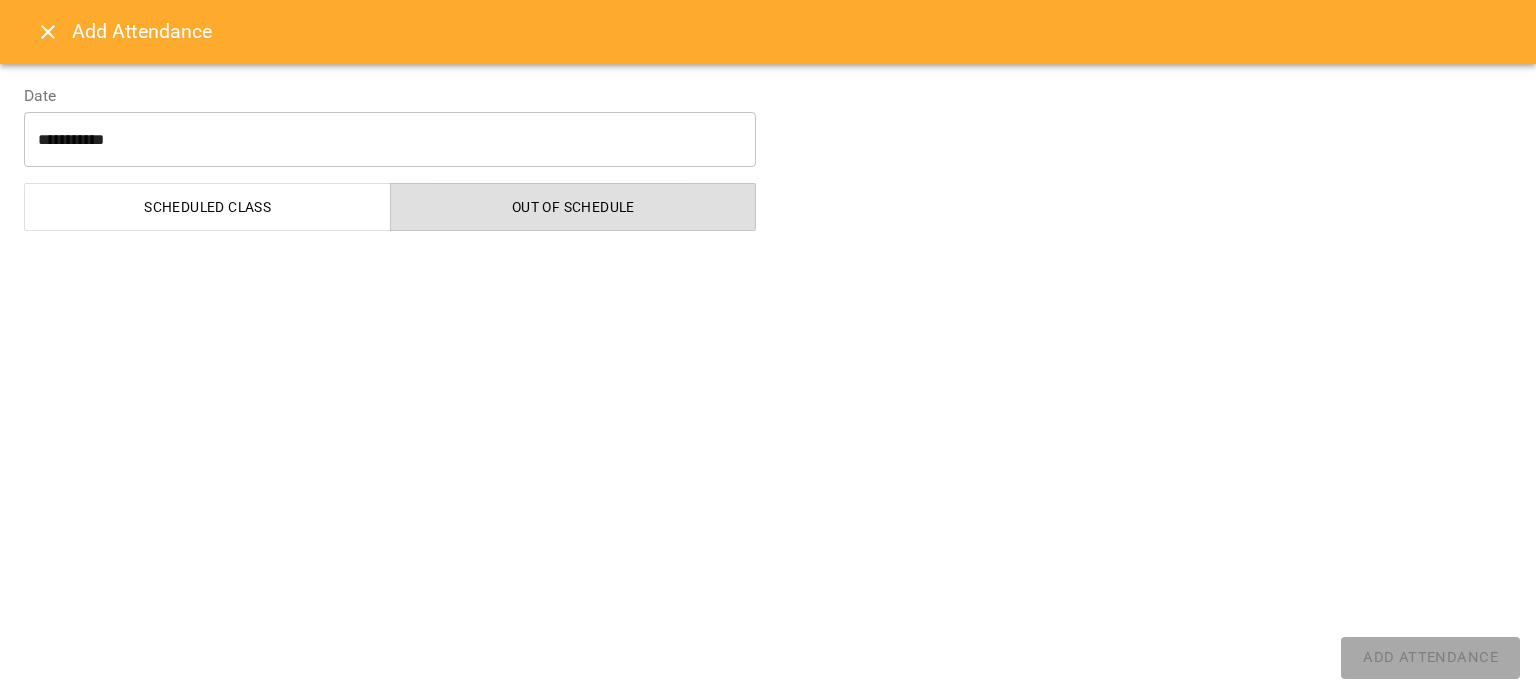 select on "**********" 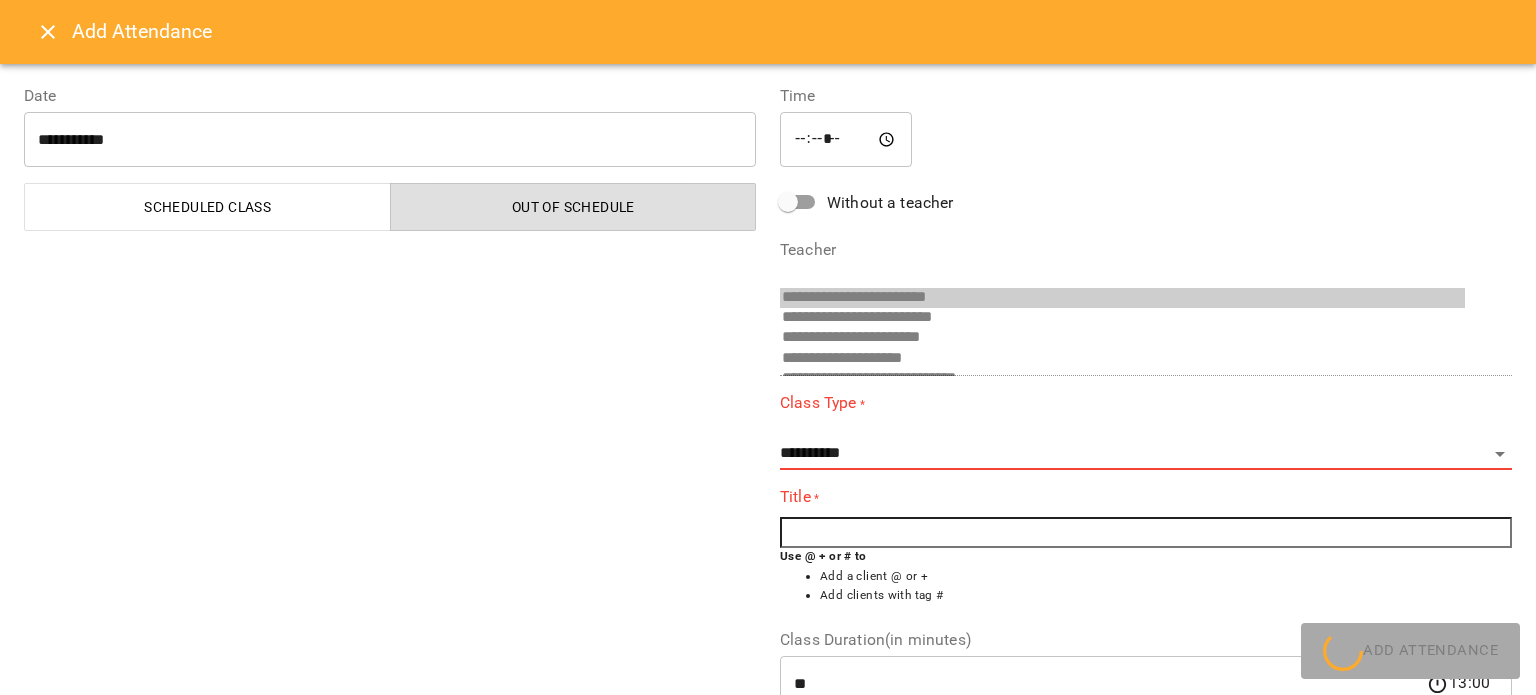 scroll, scrollTop: 336, scrollLeft: 0, axis: vertical 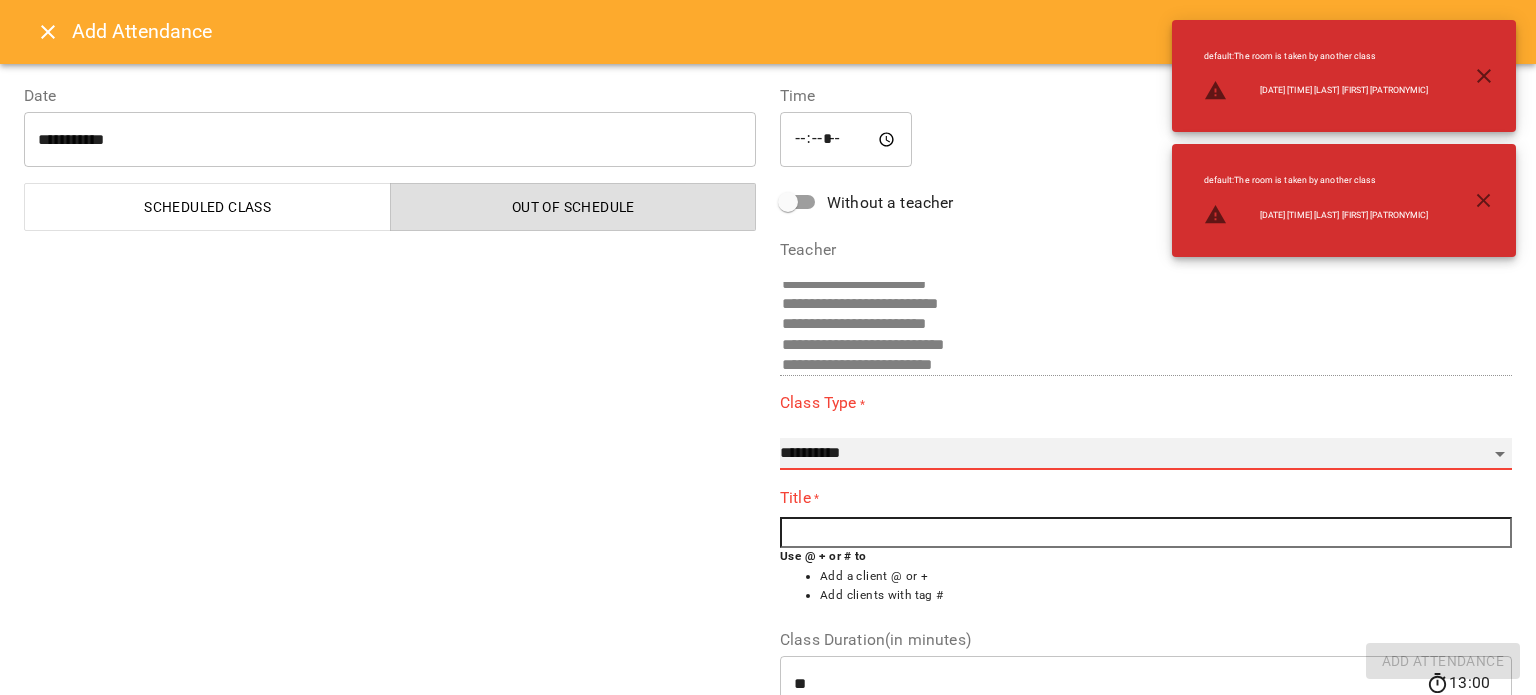 click on "**********" at bounding box center (1146, 454) 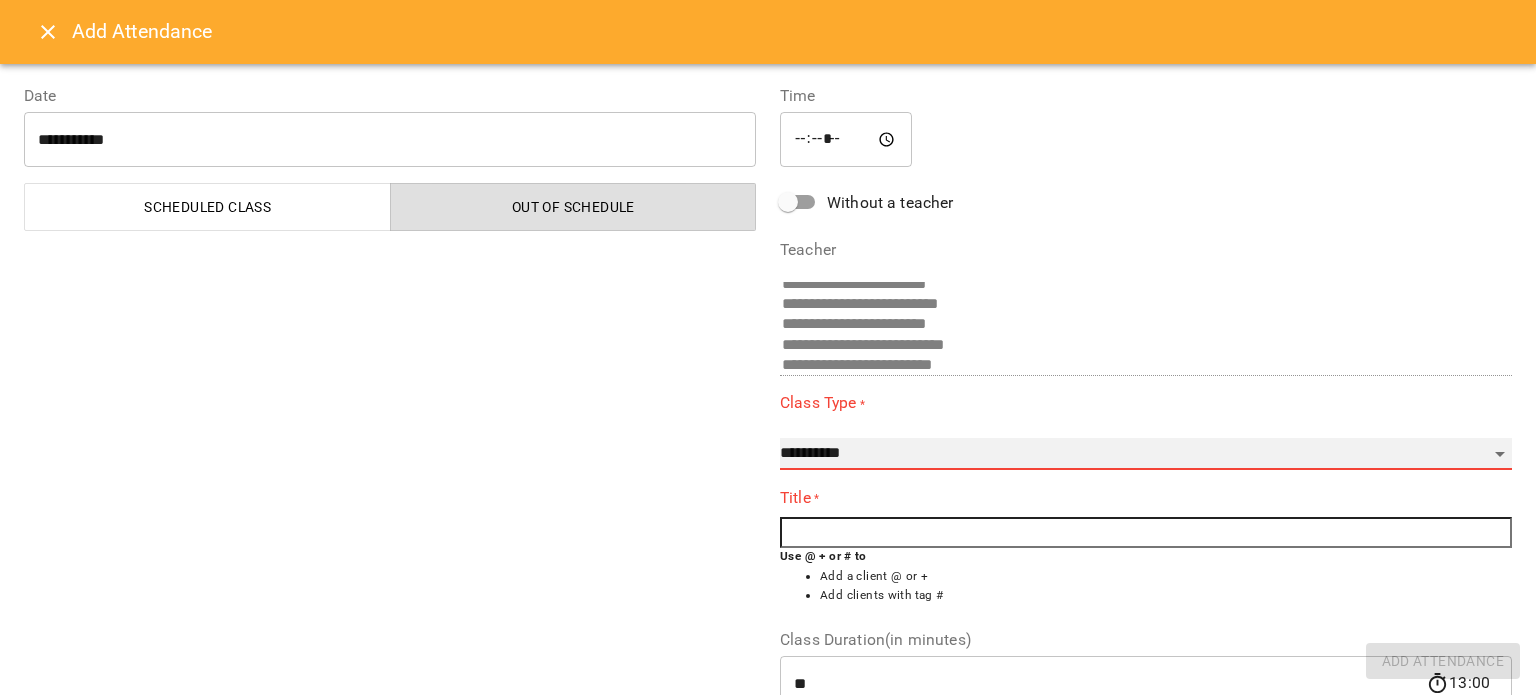 select on "**********" 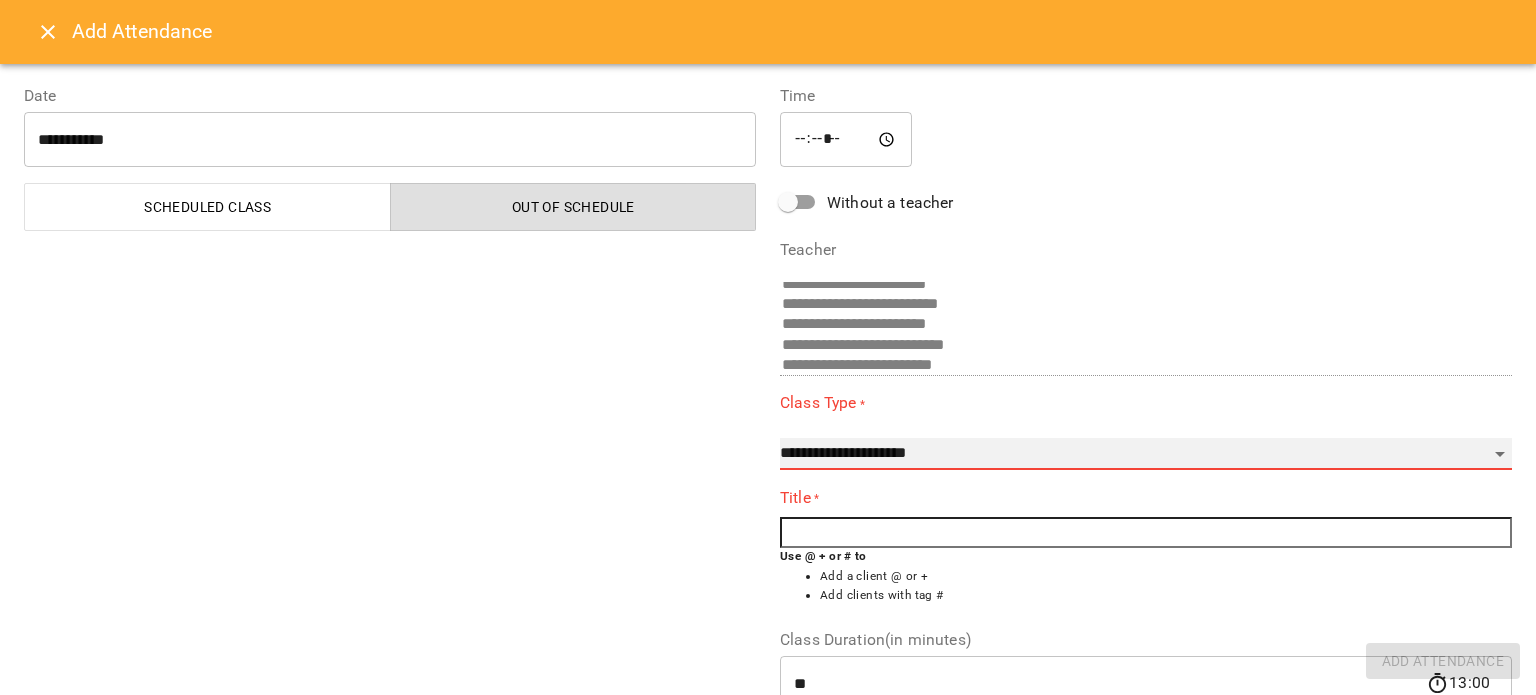 click on "**********" at bounding box center [1146, 454] 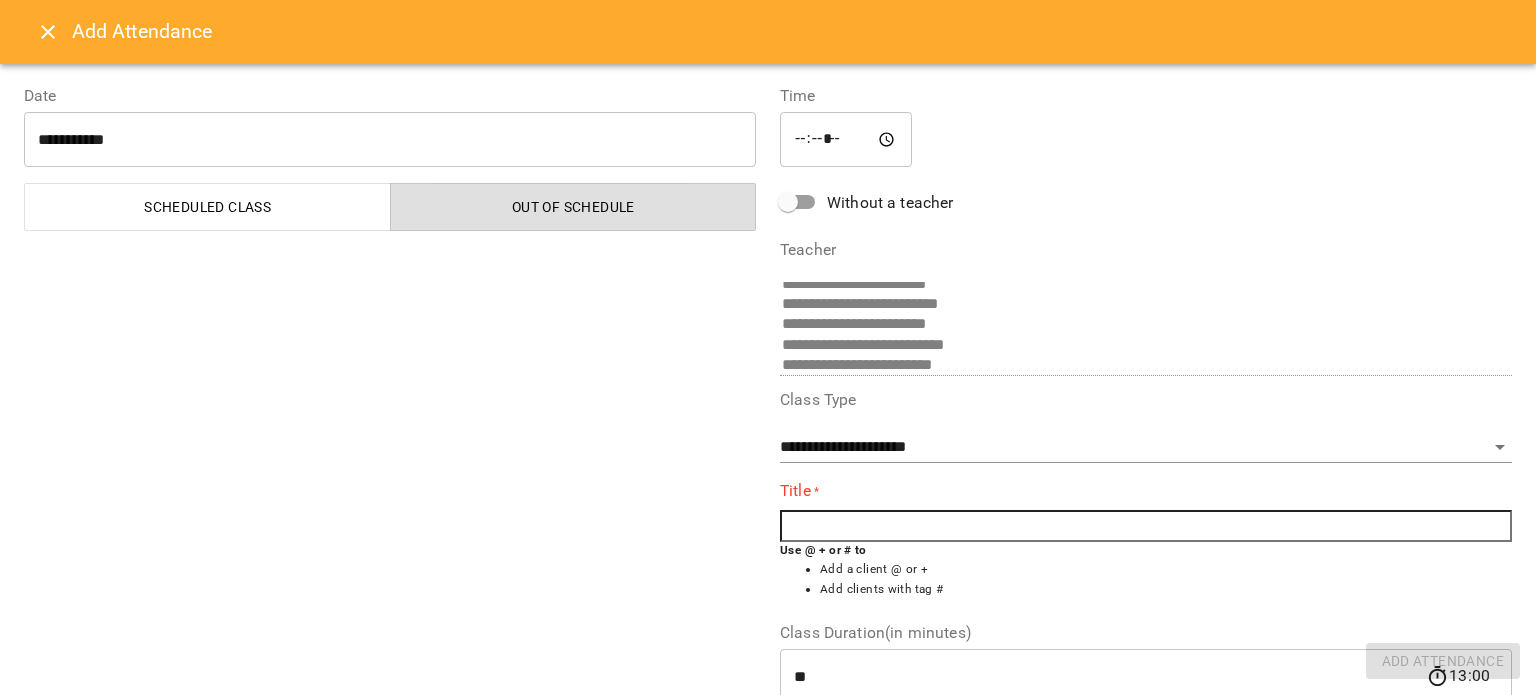 click at bounding box center (1146, 526) 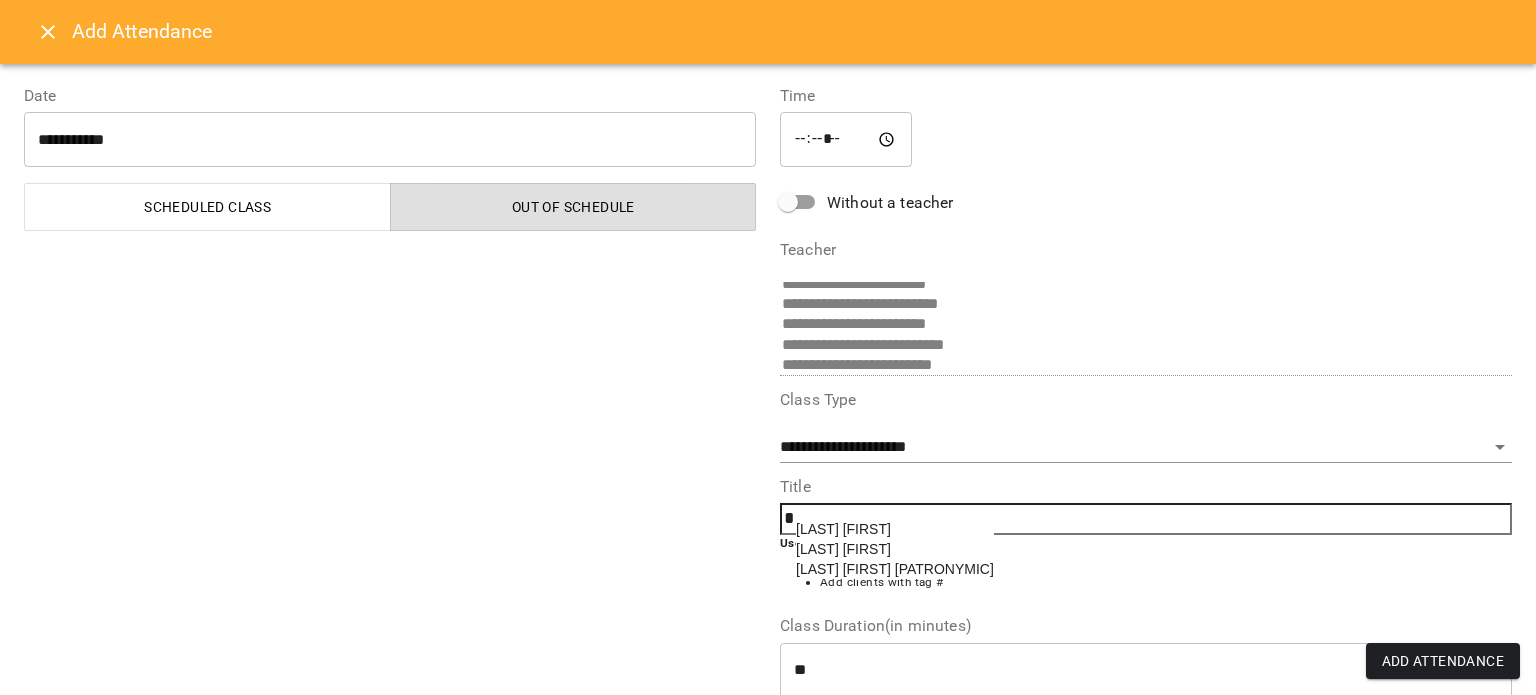 click on "Кудря Валентина Олексіївна" at bounding box center [895, 569] 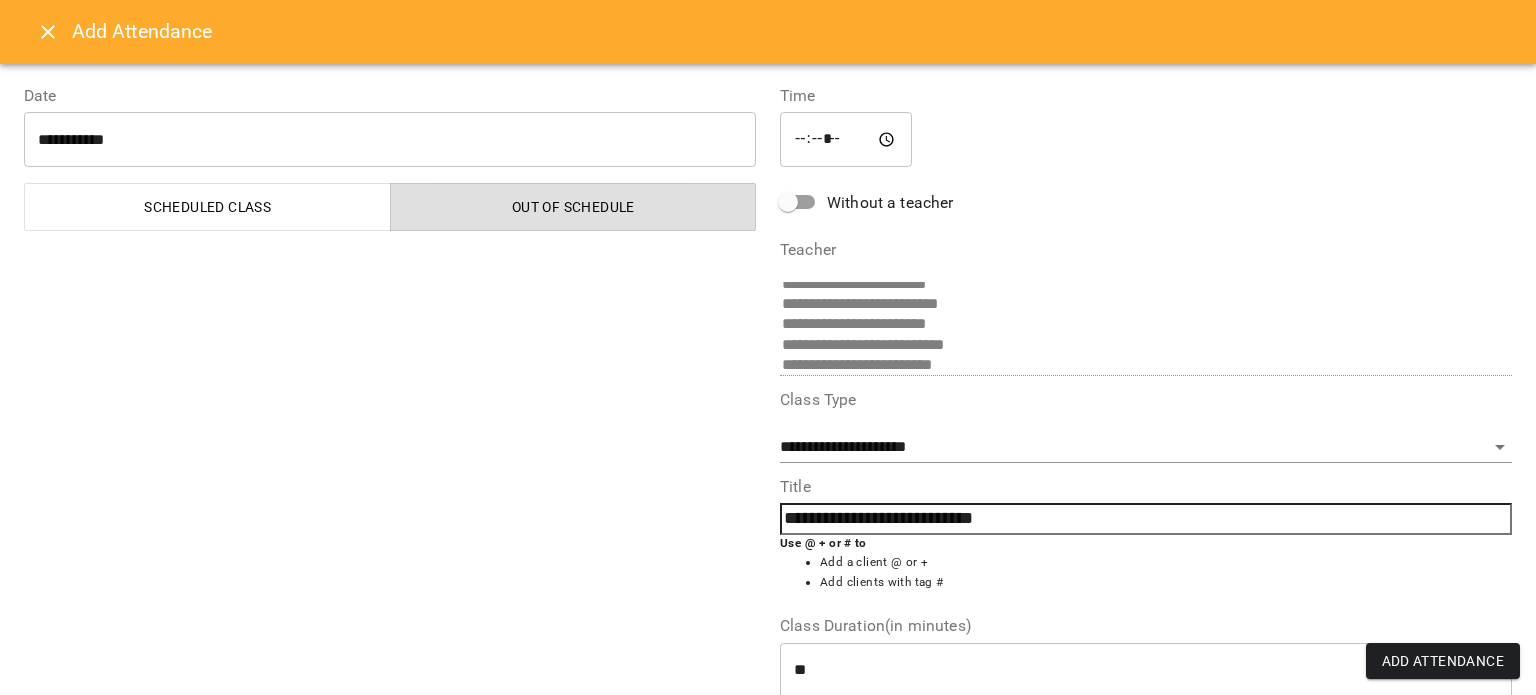 scroll, scrollTop: 0, scrollLeft: 0, axis: both 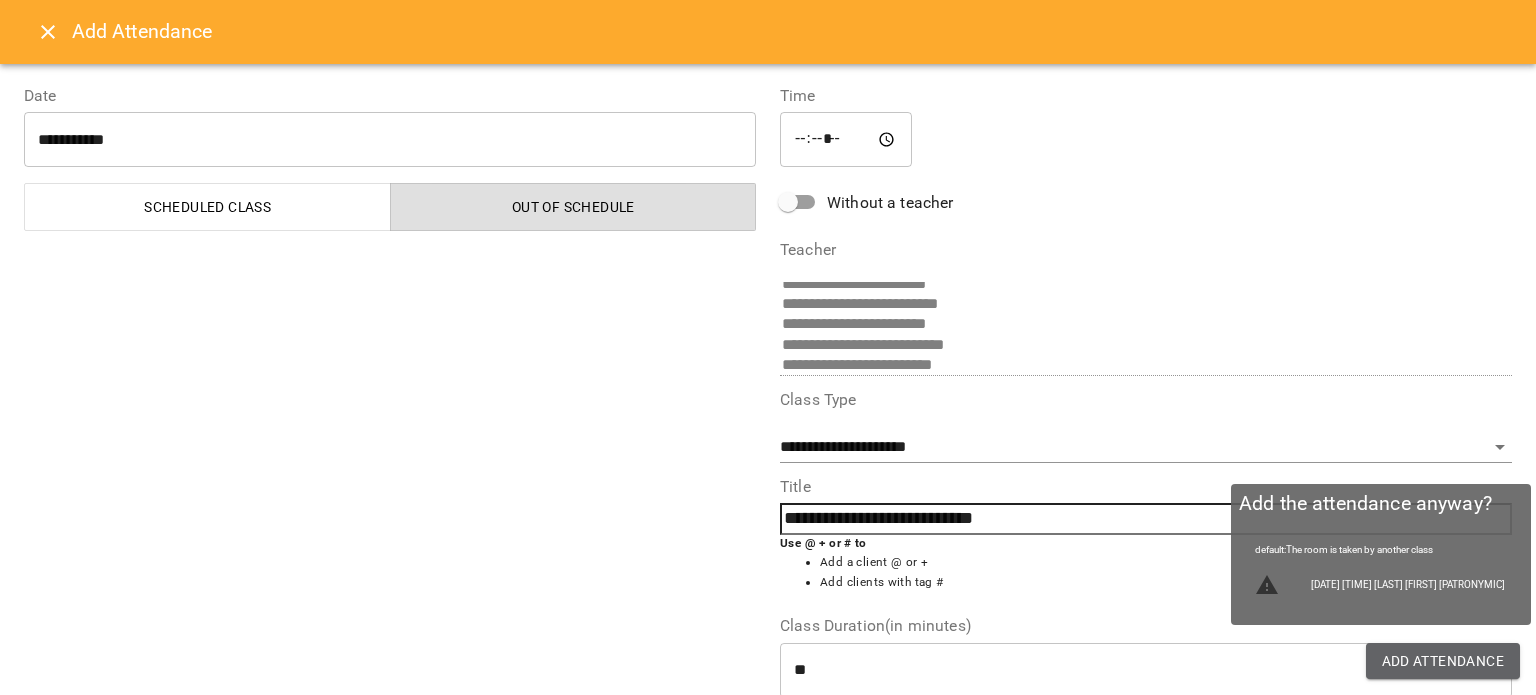 click on "Add Attendance" at bounding box center (1443, 661) 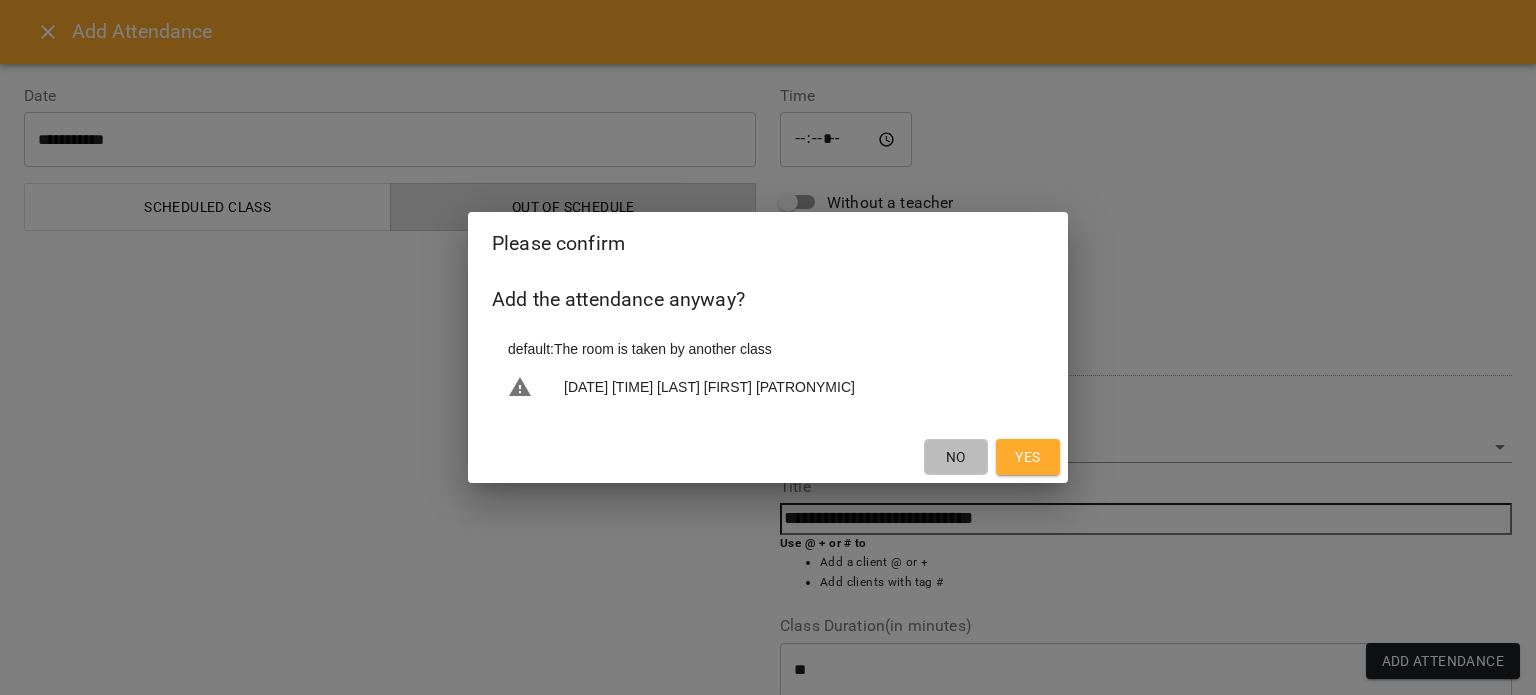 click on "No" at bounding box center (956, 457) 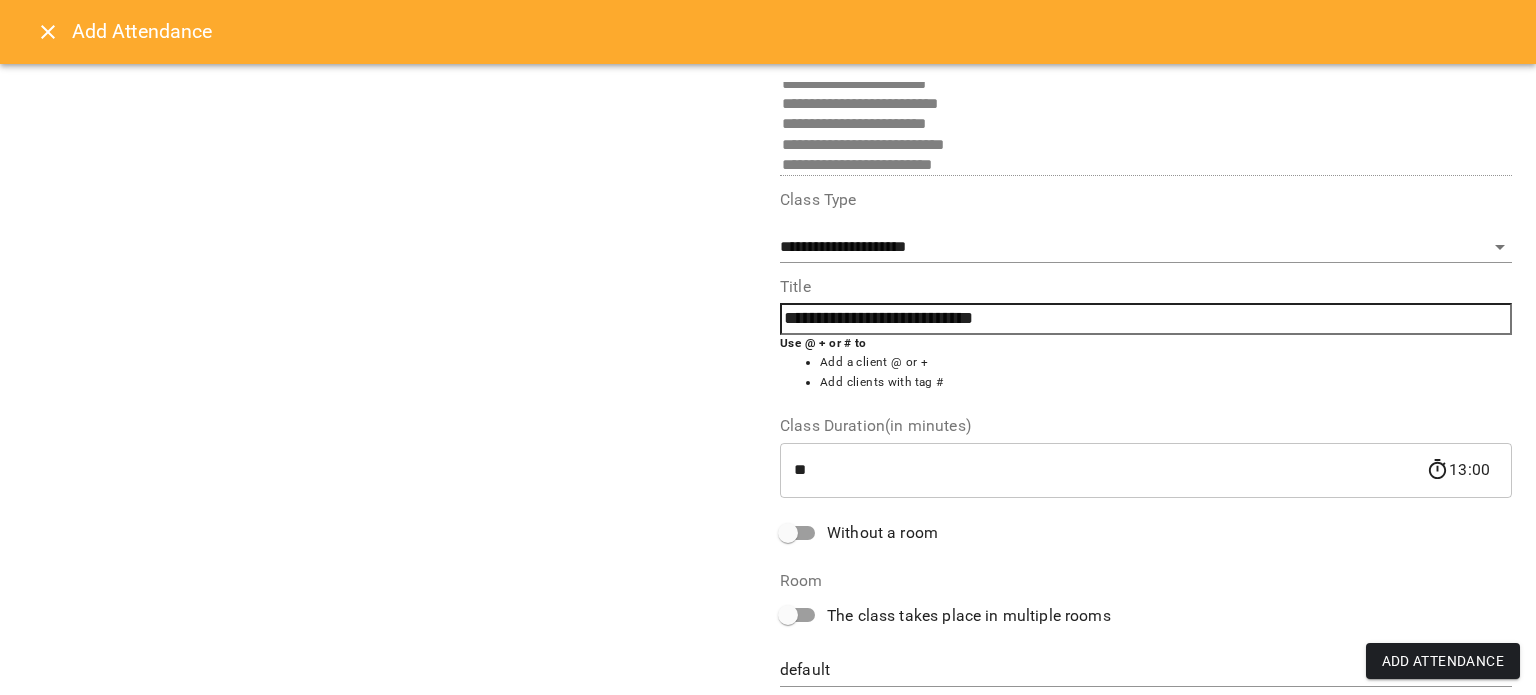 scroll, scrollTop: 260, scrollLeft: 0, axis: vertical 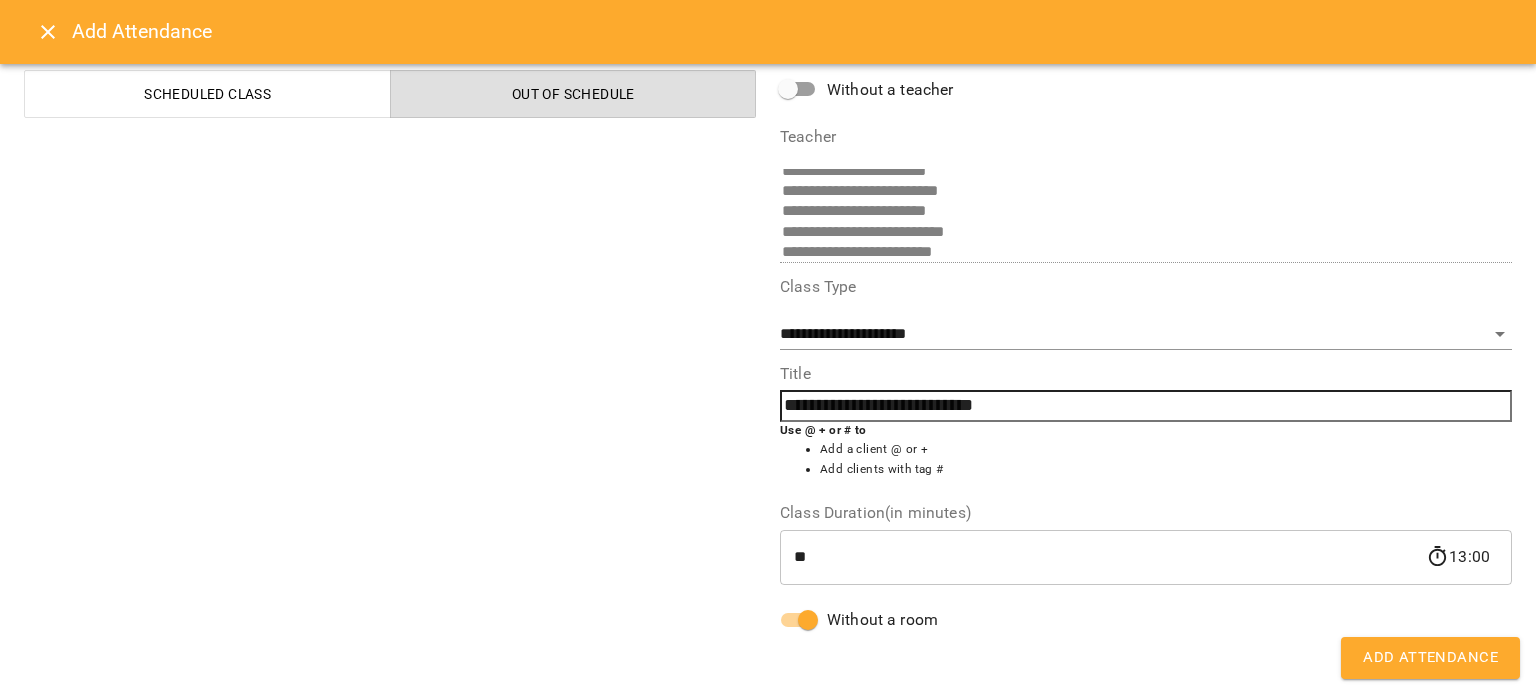 click on "Add Attendance" at bounding box center (1430, 658) 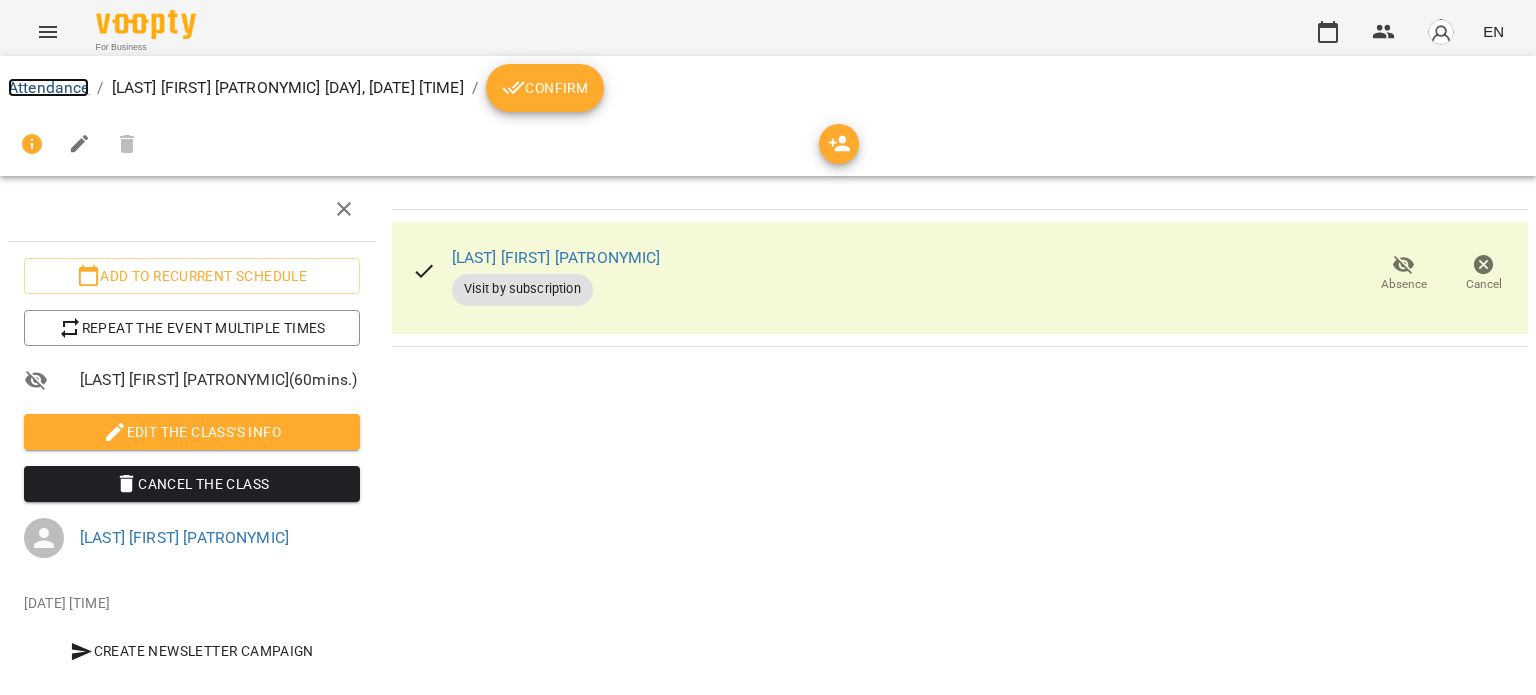 click on "Attendance" at bounding box center (48, 87) 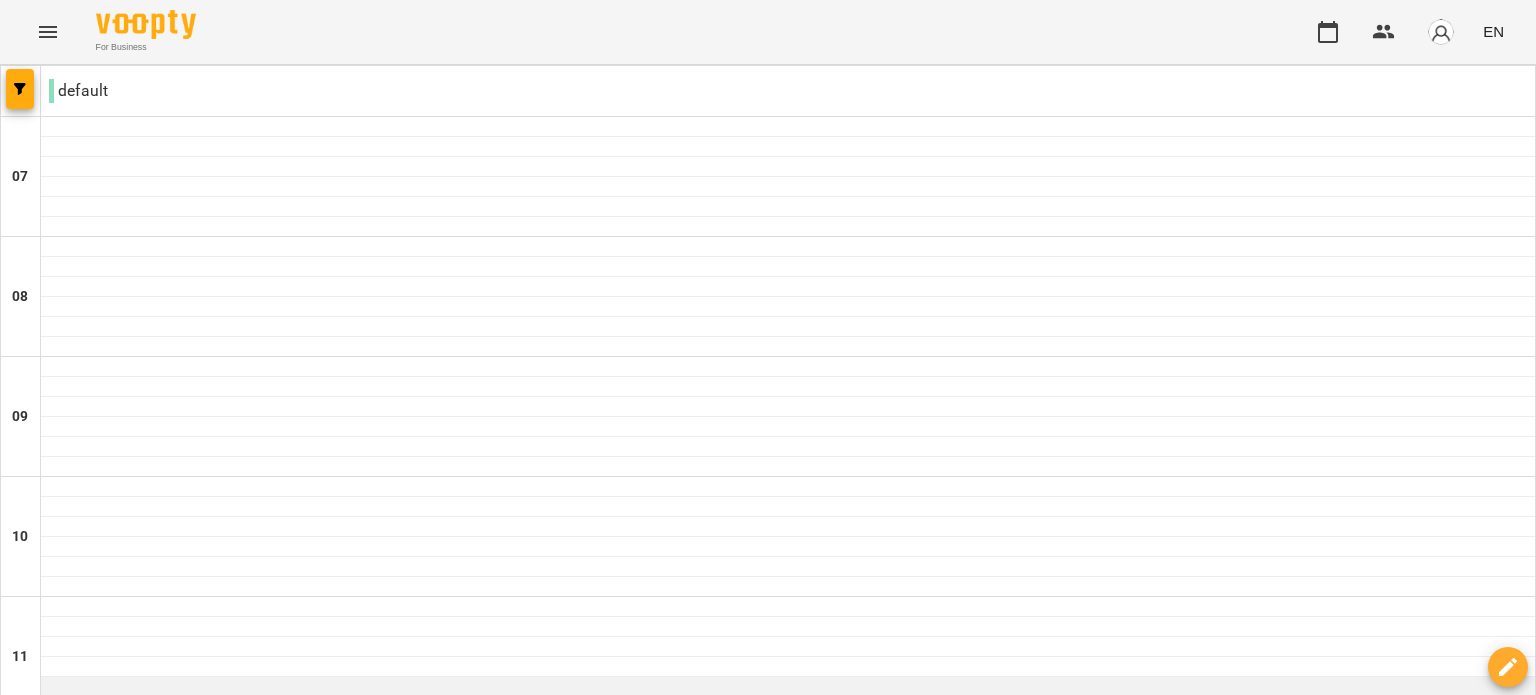 scroll, scrollTop: 500, scrollLeft: 0, axis: vertical 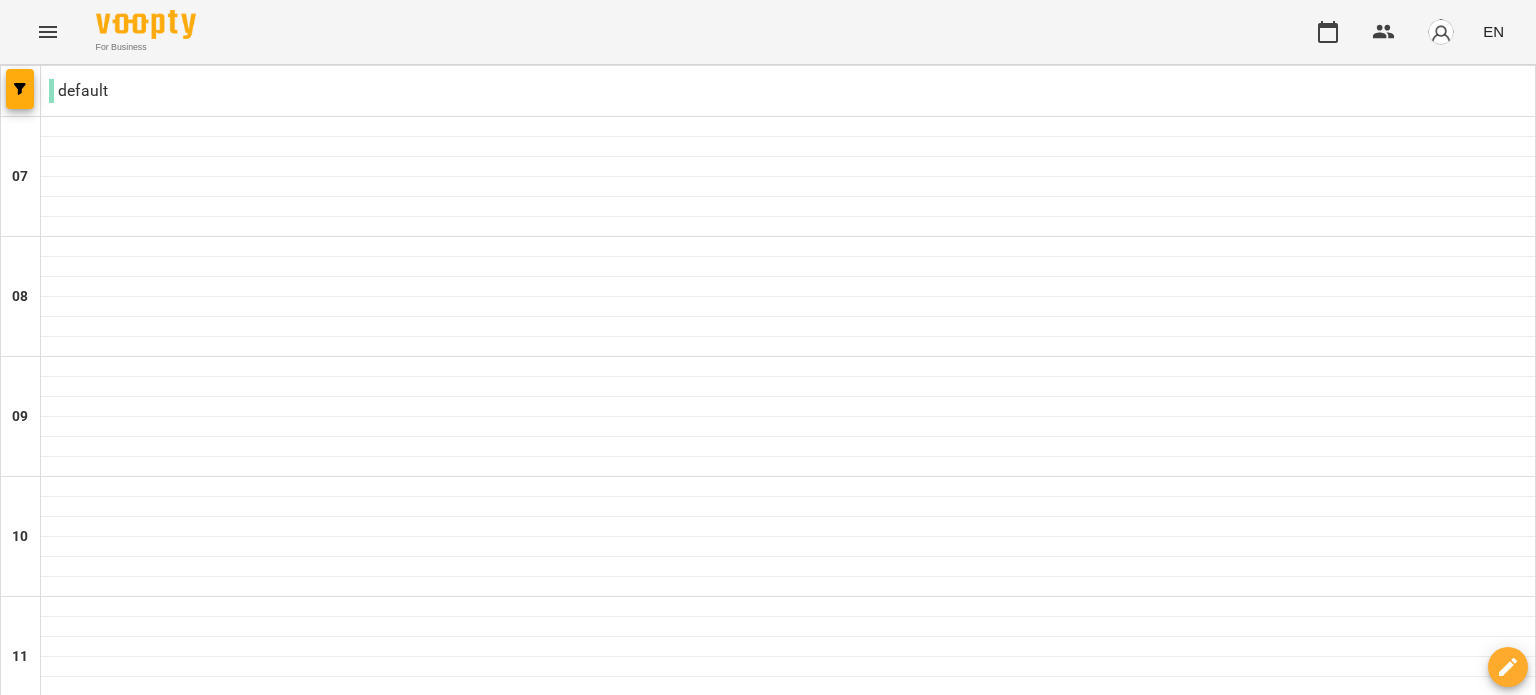 click 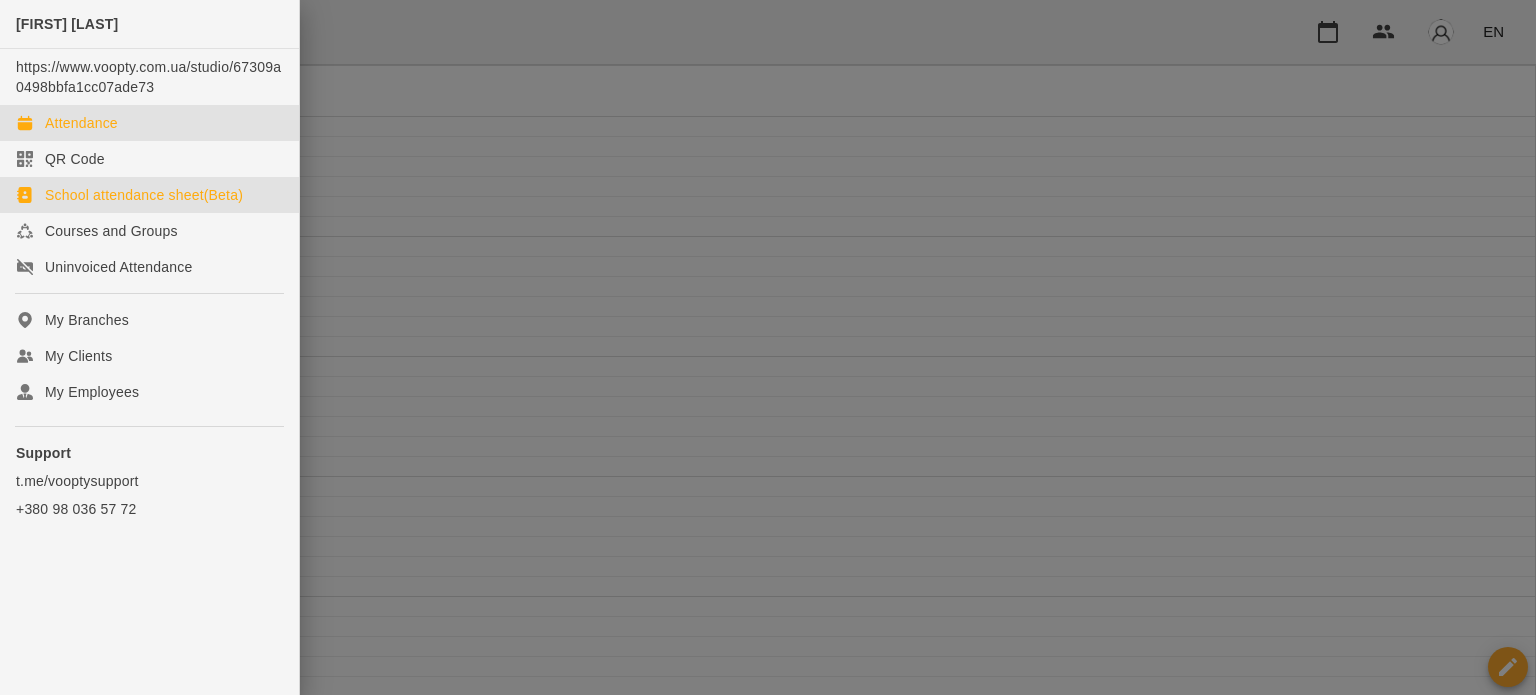 click on "School attendance sheet(Beta)" at bounding box center [149, 195] 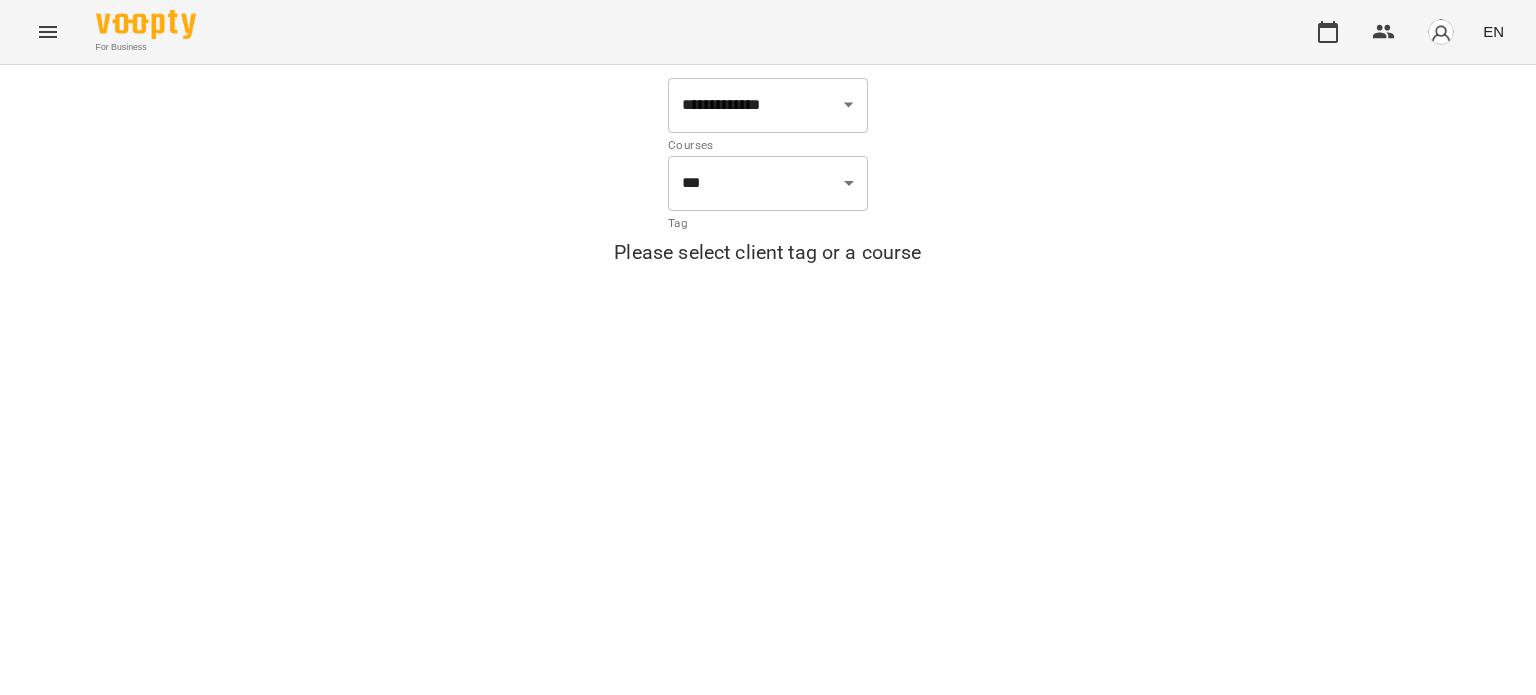 click 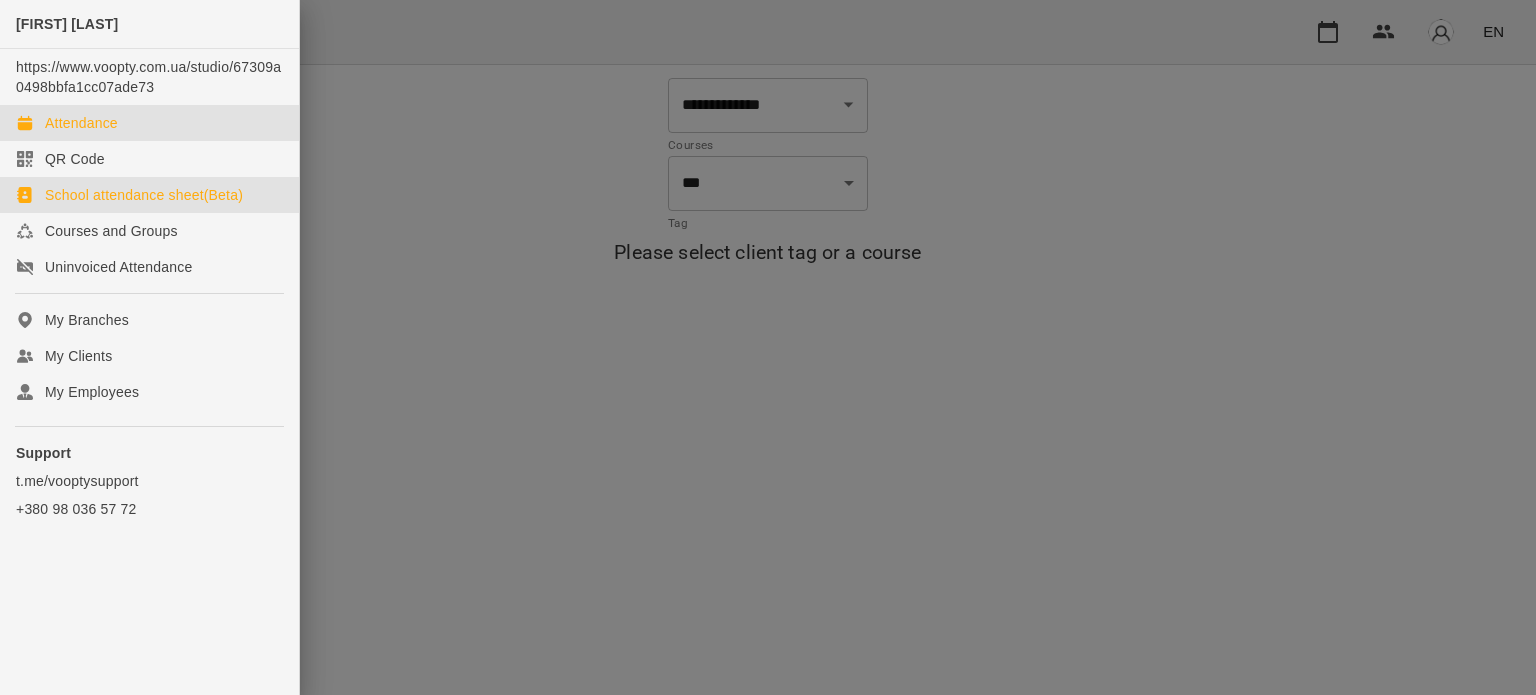 click on "Attendance" at bounding box center (149, 123) 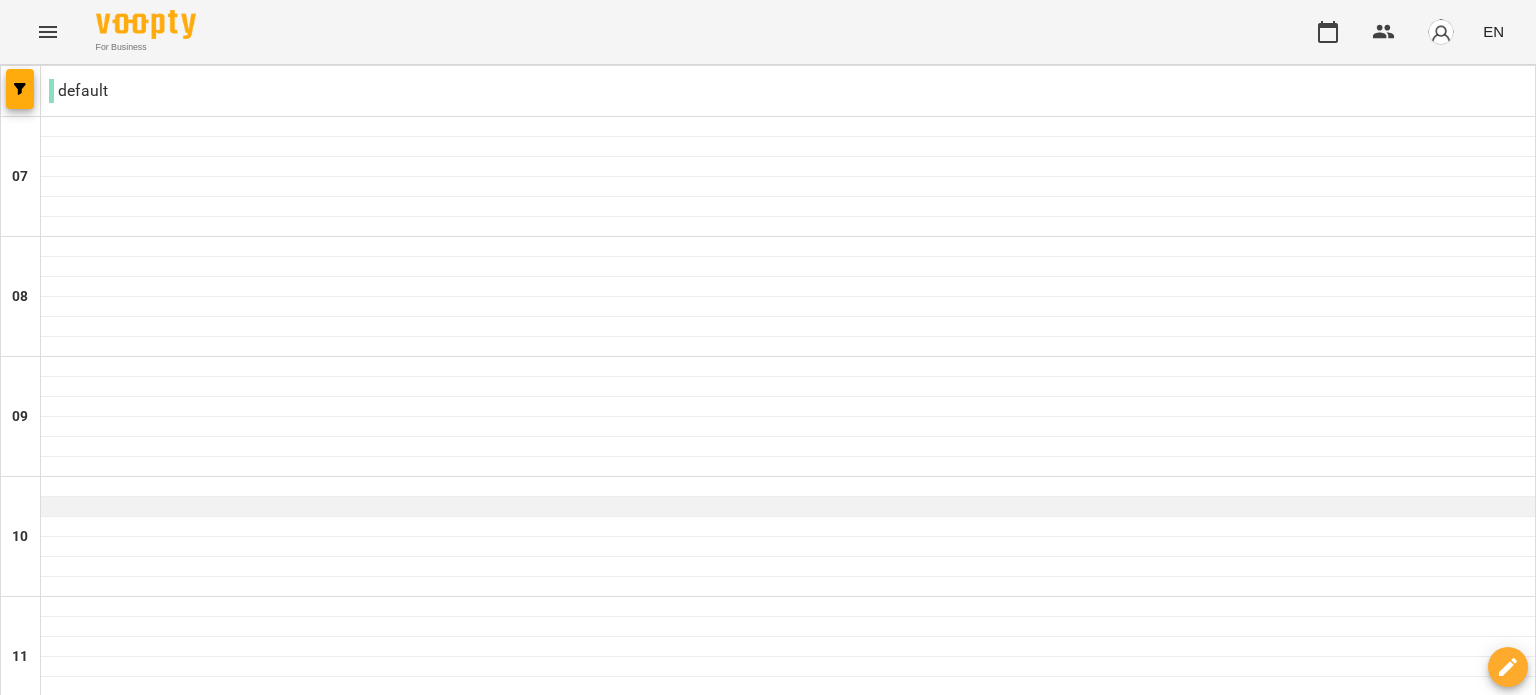 scroll, scrollTop: 400, scrollLeft: 0, axis: vertical 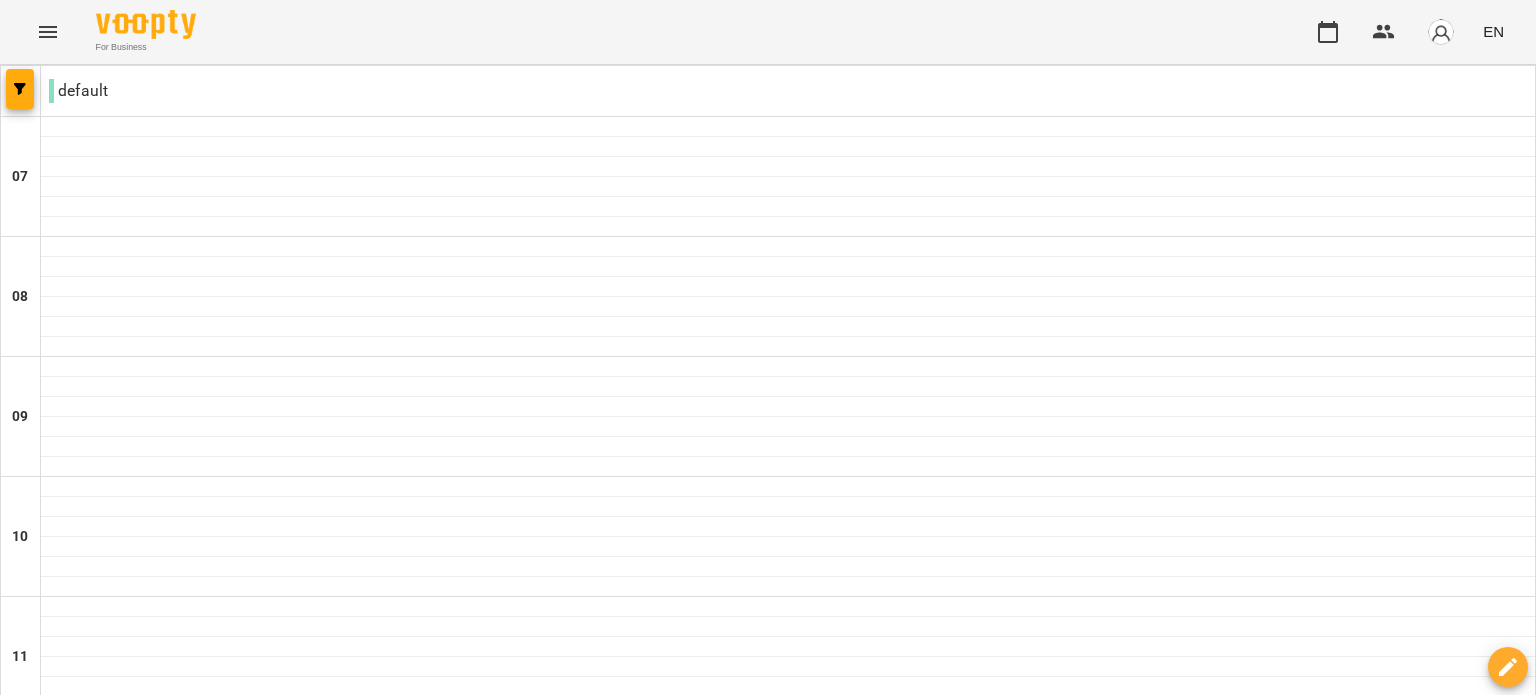 click at bounding box center (788, 727) 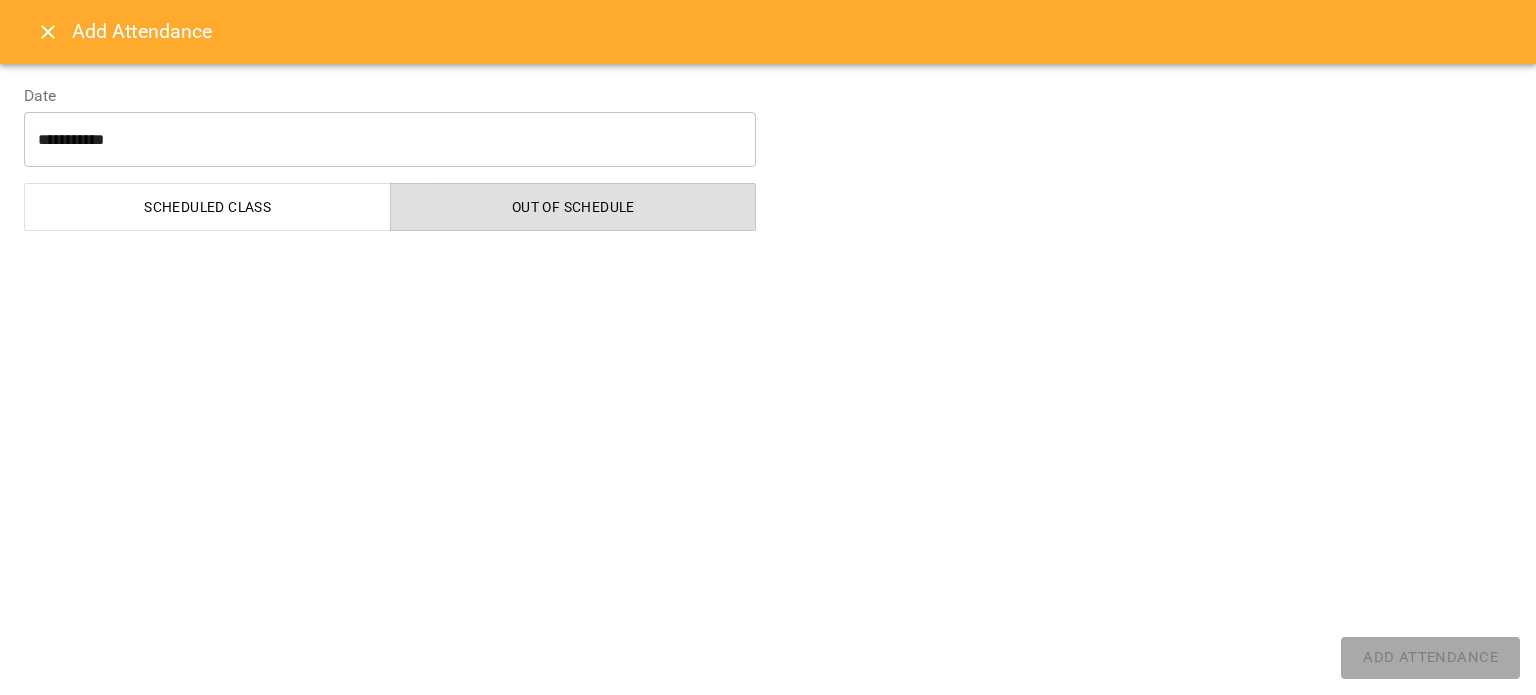 select on "**********" 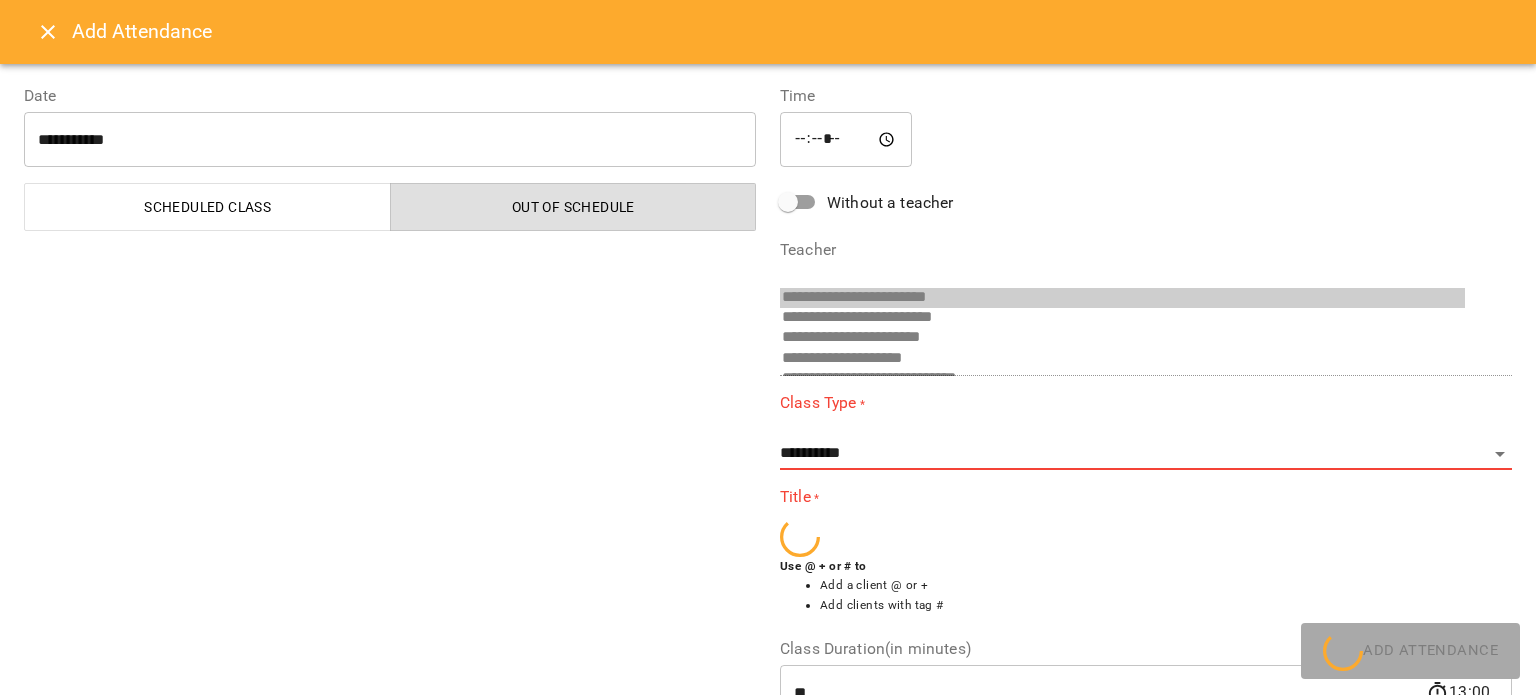 scroll, scrollTop: 336, scrollLeft: 0, axis: vertical 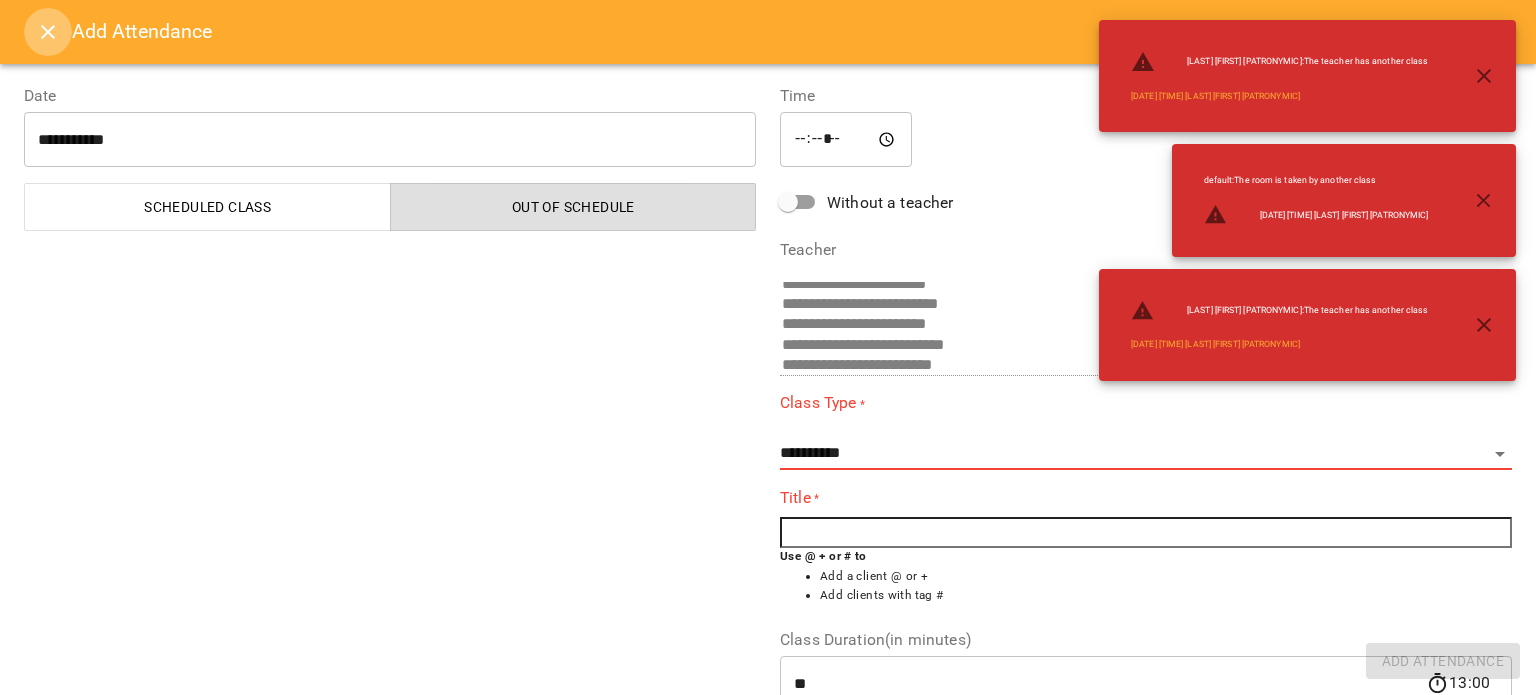 click 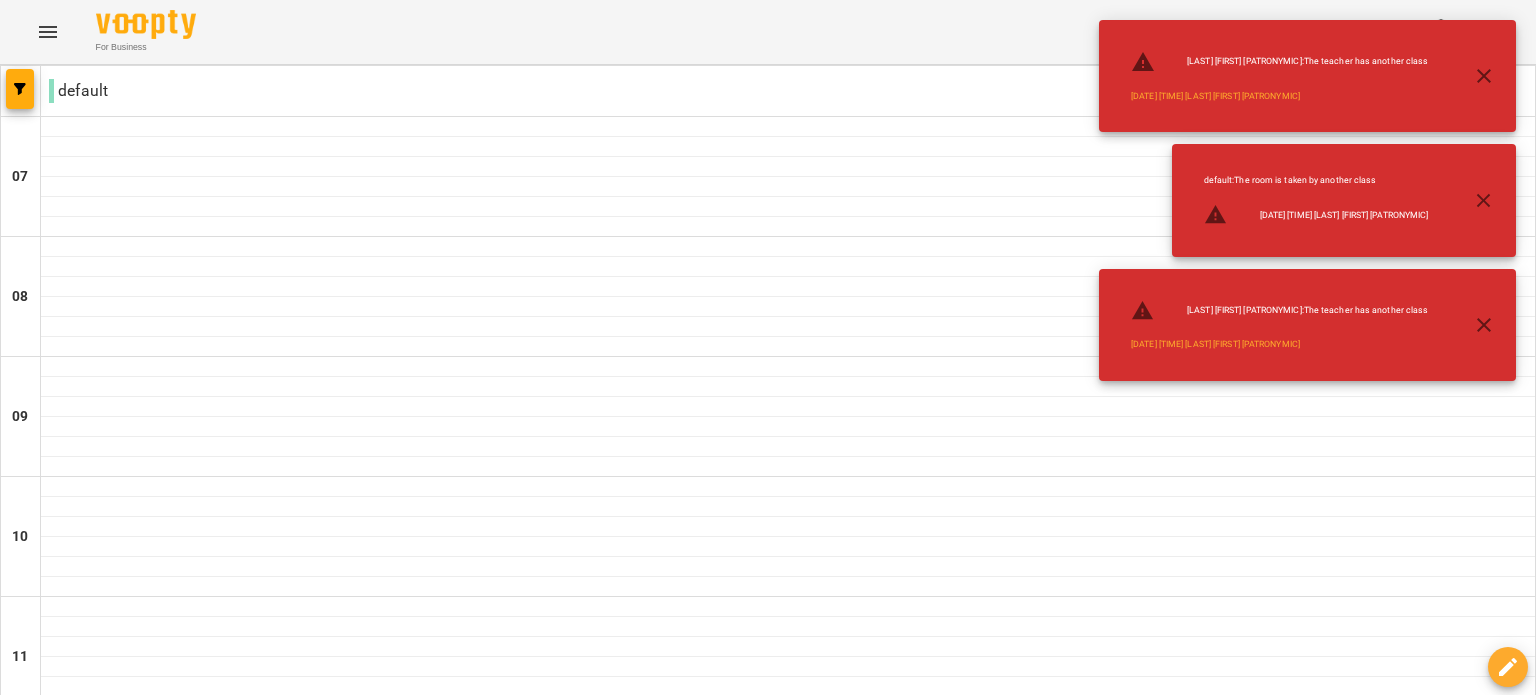 click 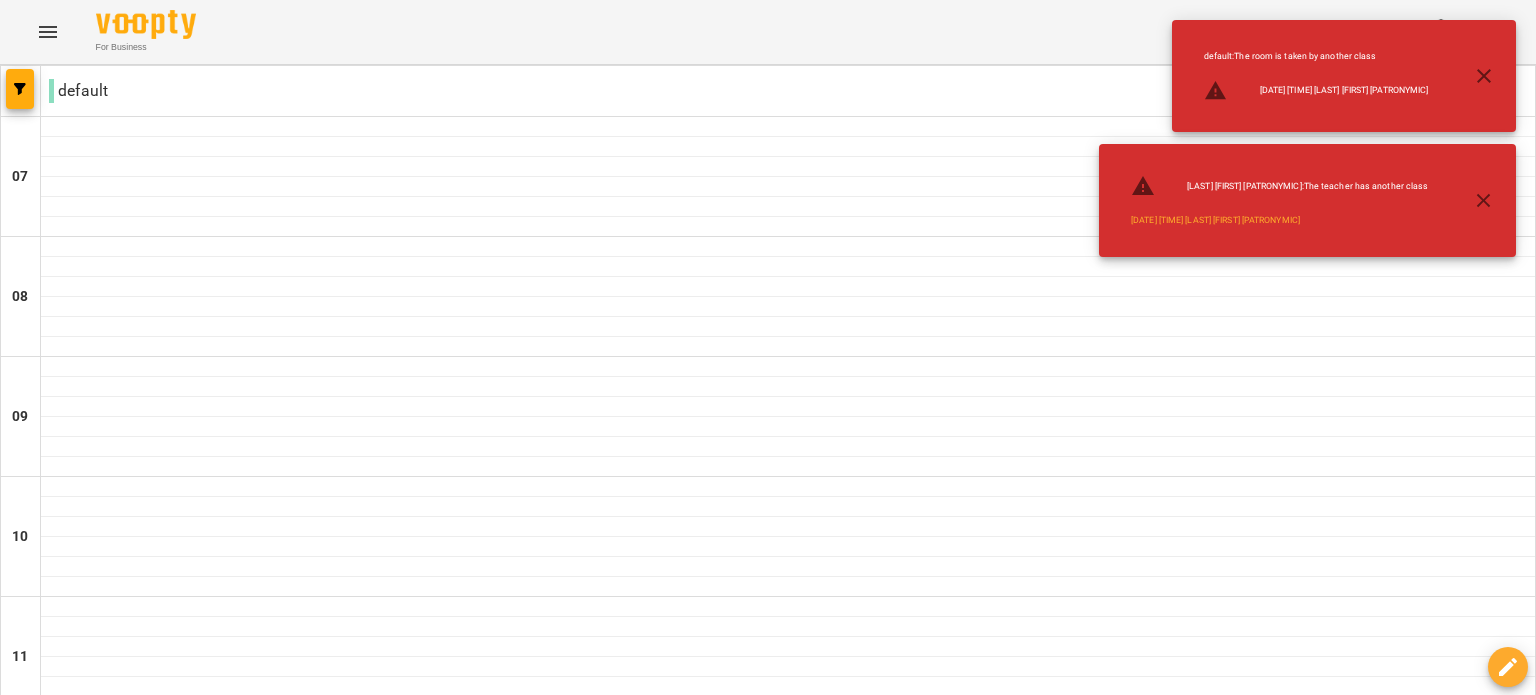 click 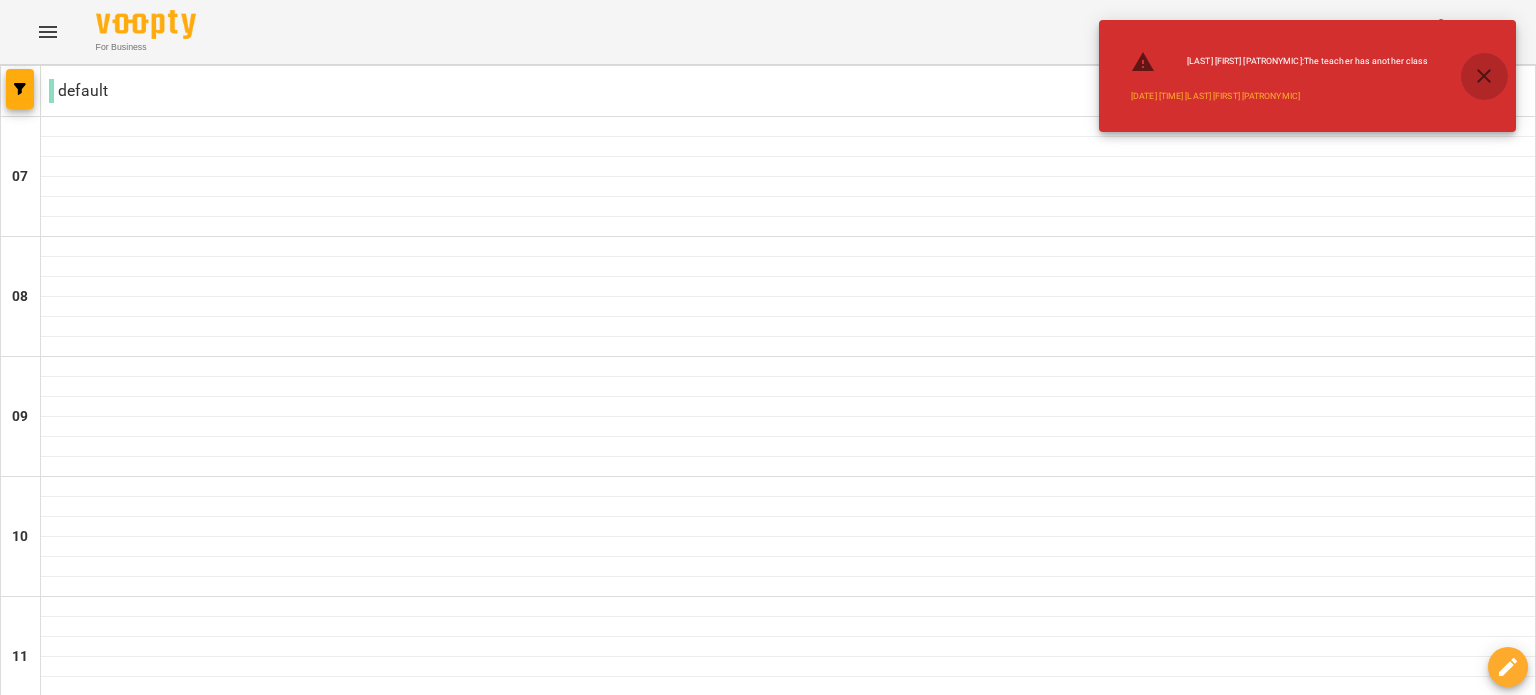 click 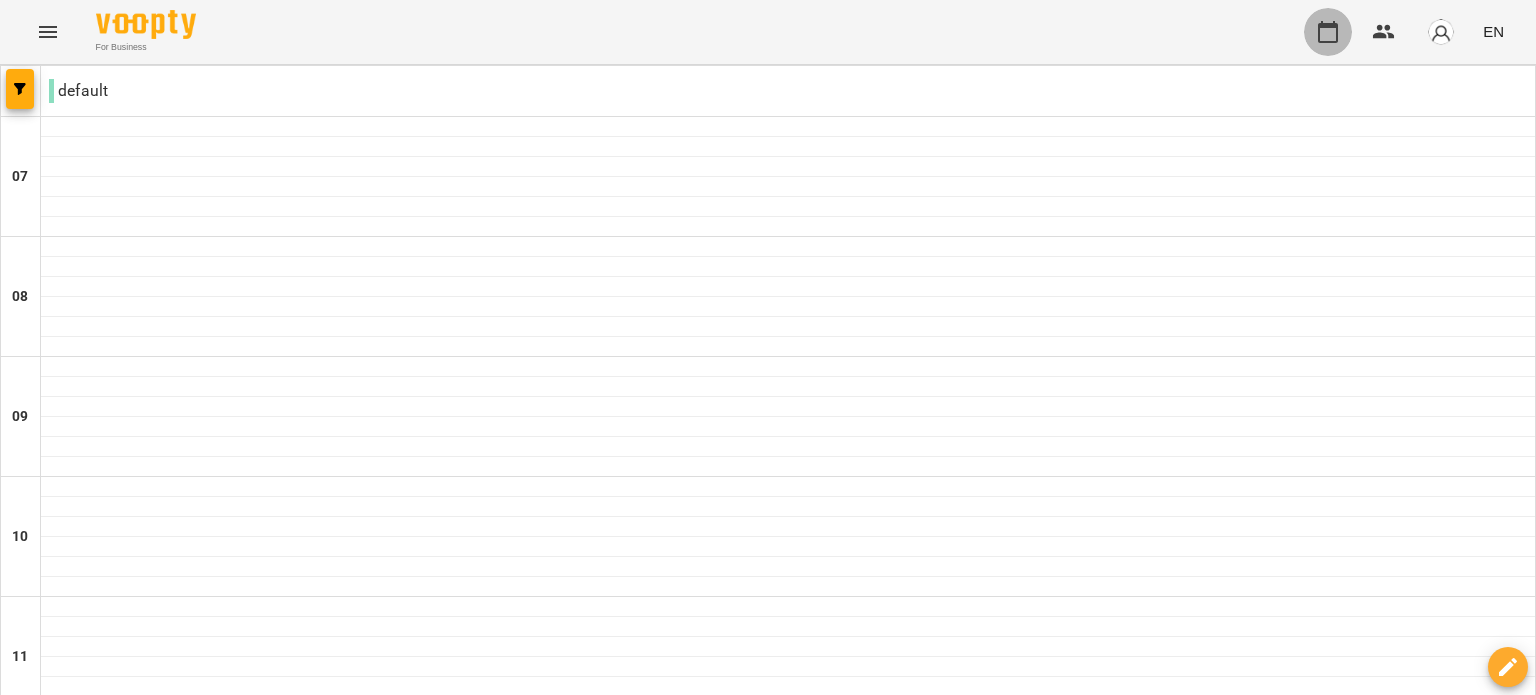 click 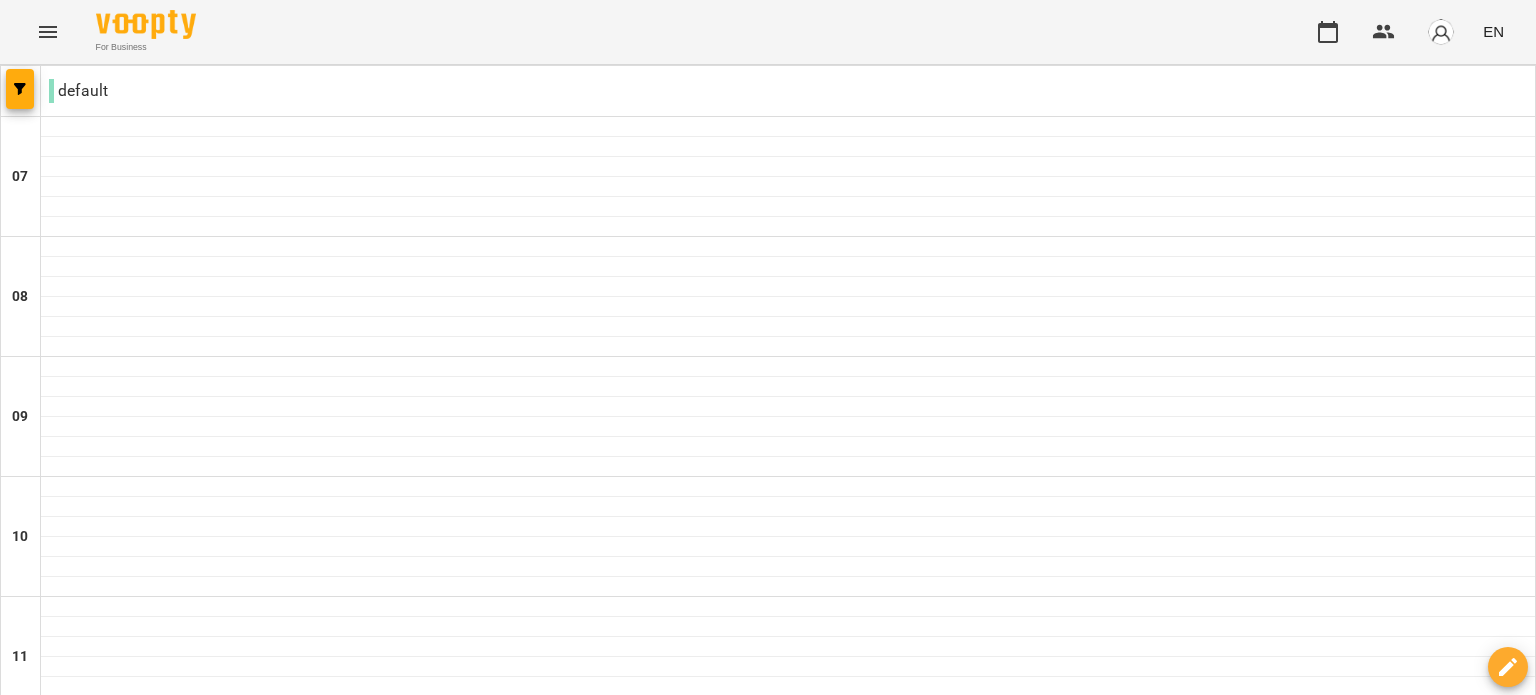 scroll, scrollTop: 0, scrollLeft: 0, axis: both 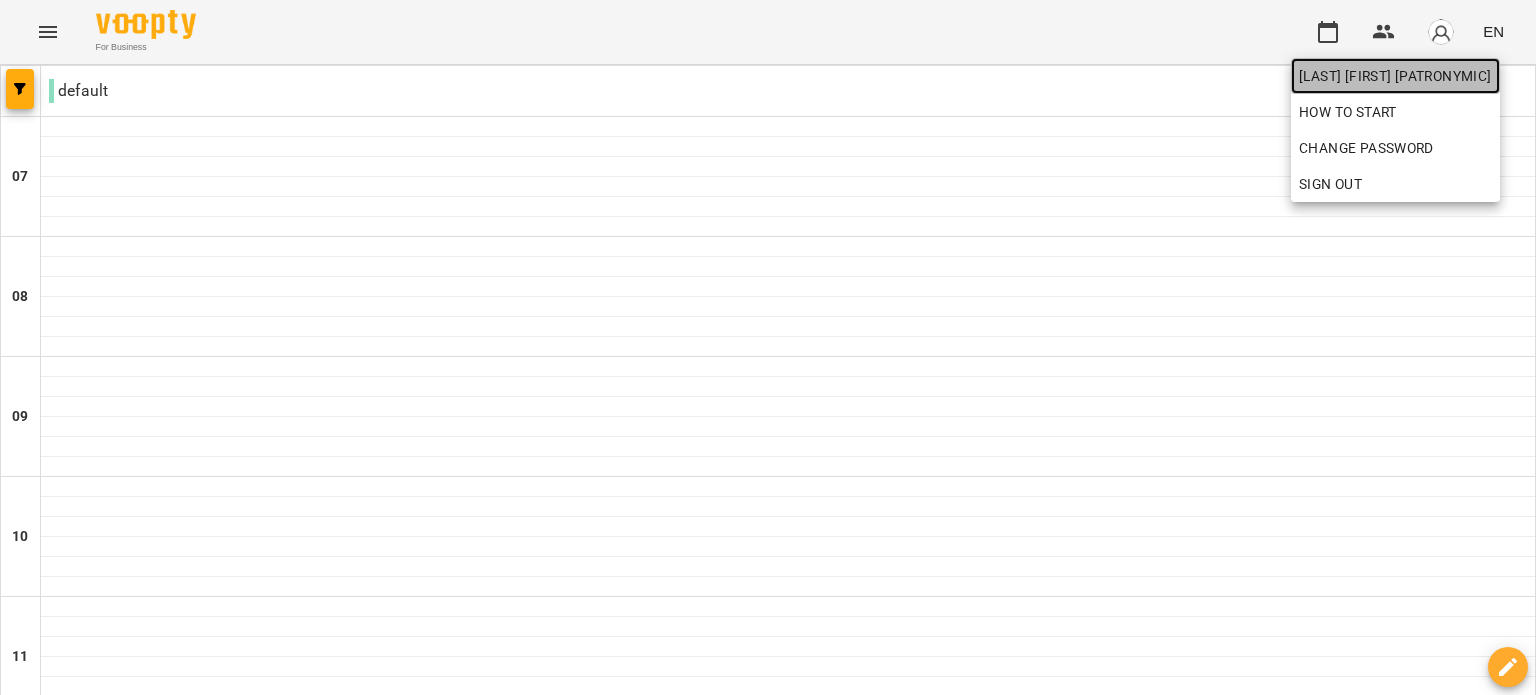 click on "[LAST] [FIRST] [PATRONYMIC]" at bounding box center (1395, 76) 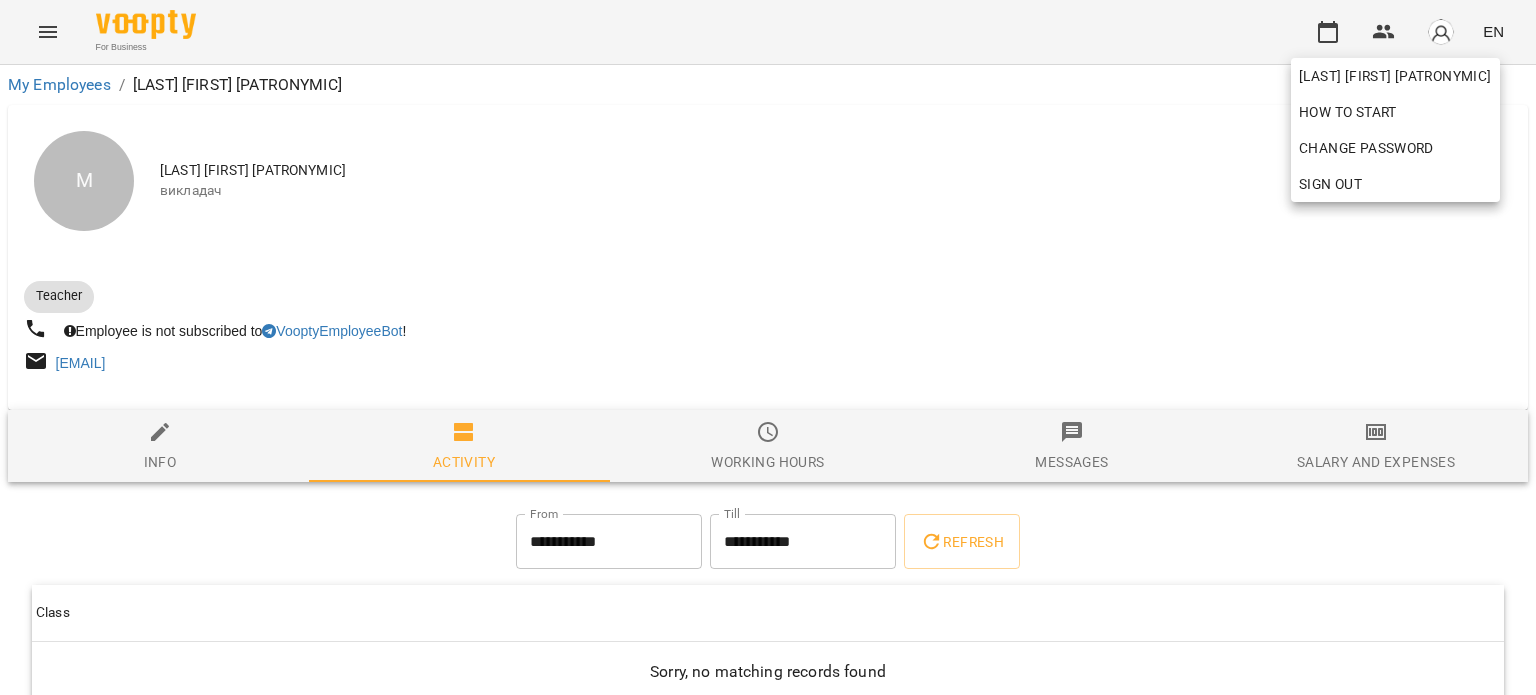 click at bounding box center (768, 347) 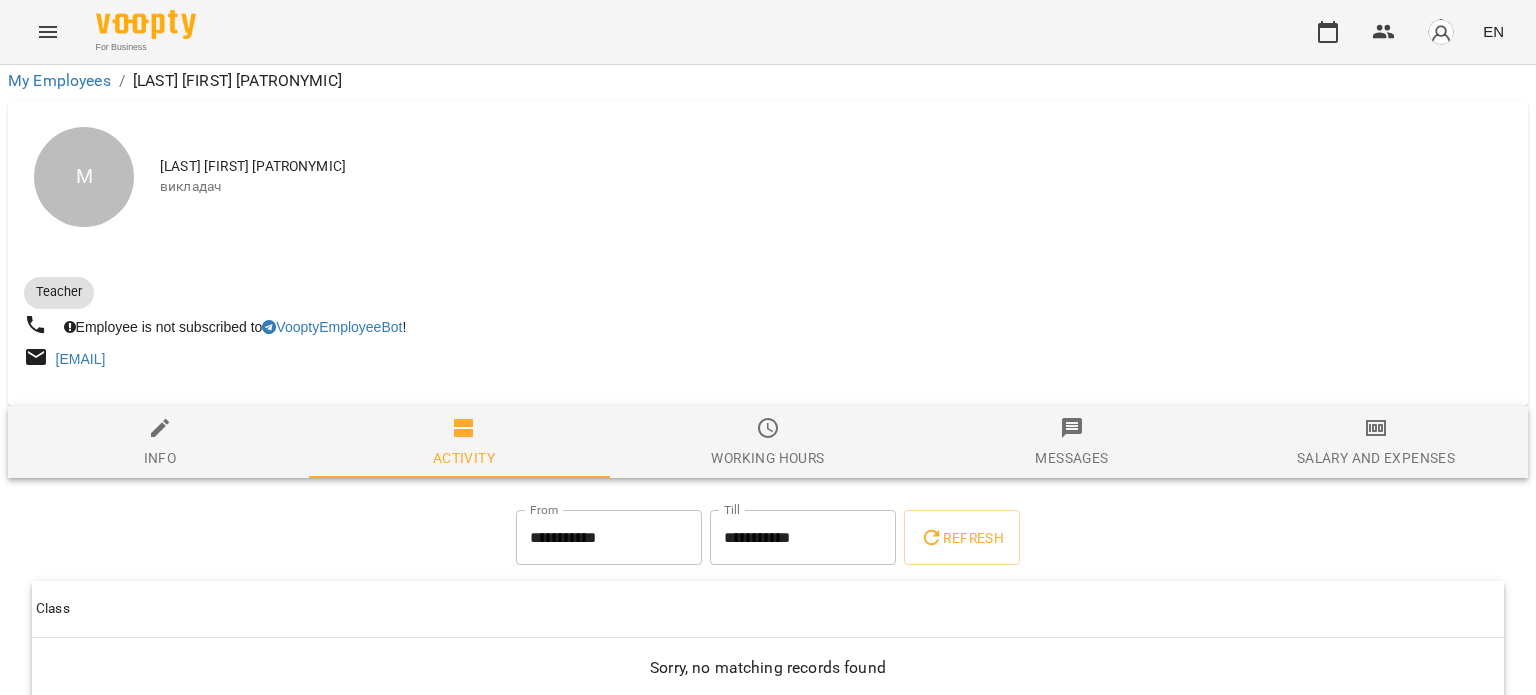 scroll, scrollTop: 104, scrollLeft: 0, axis: vertical 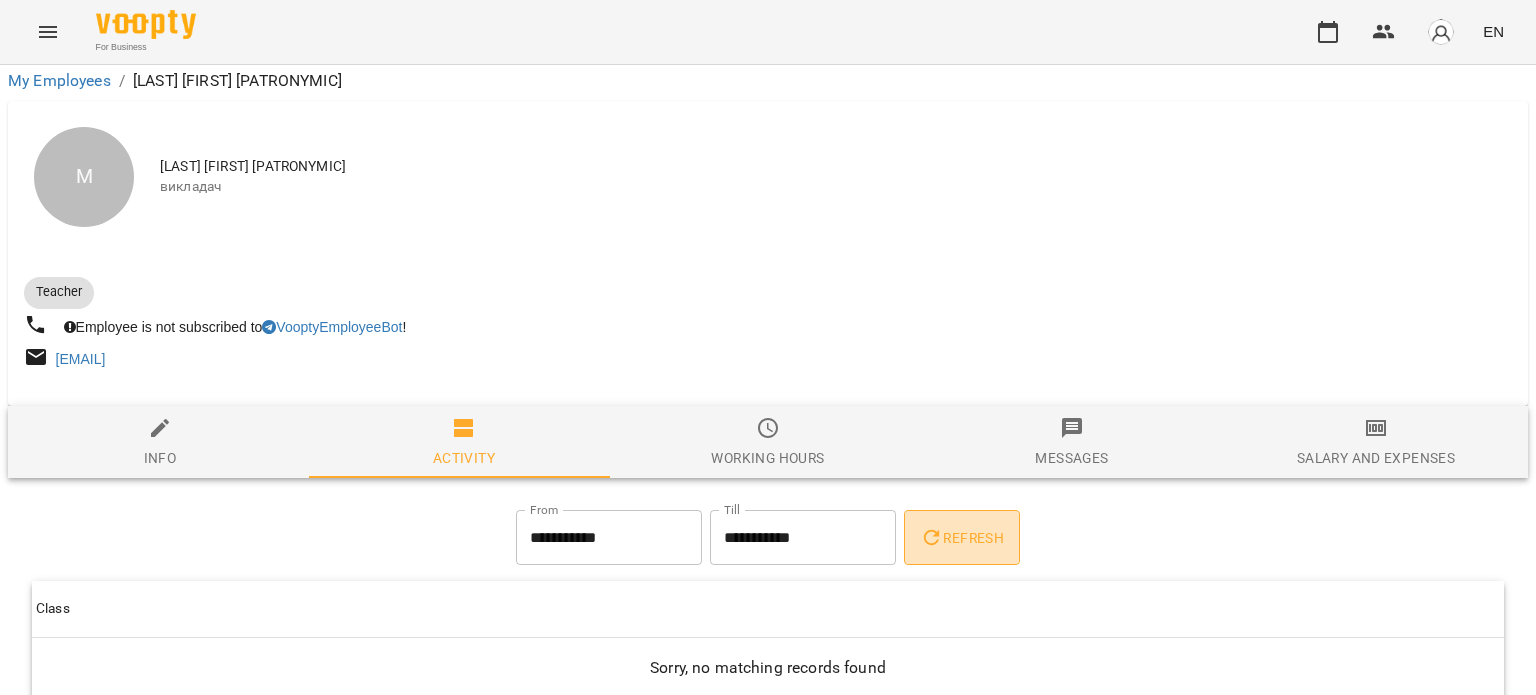 click on "Refresh" at bounding box center (962, 538) 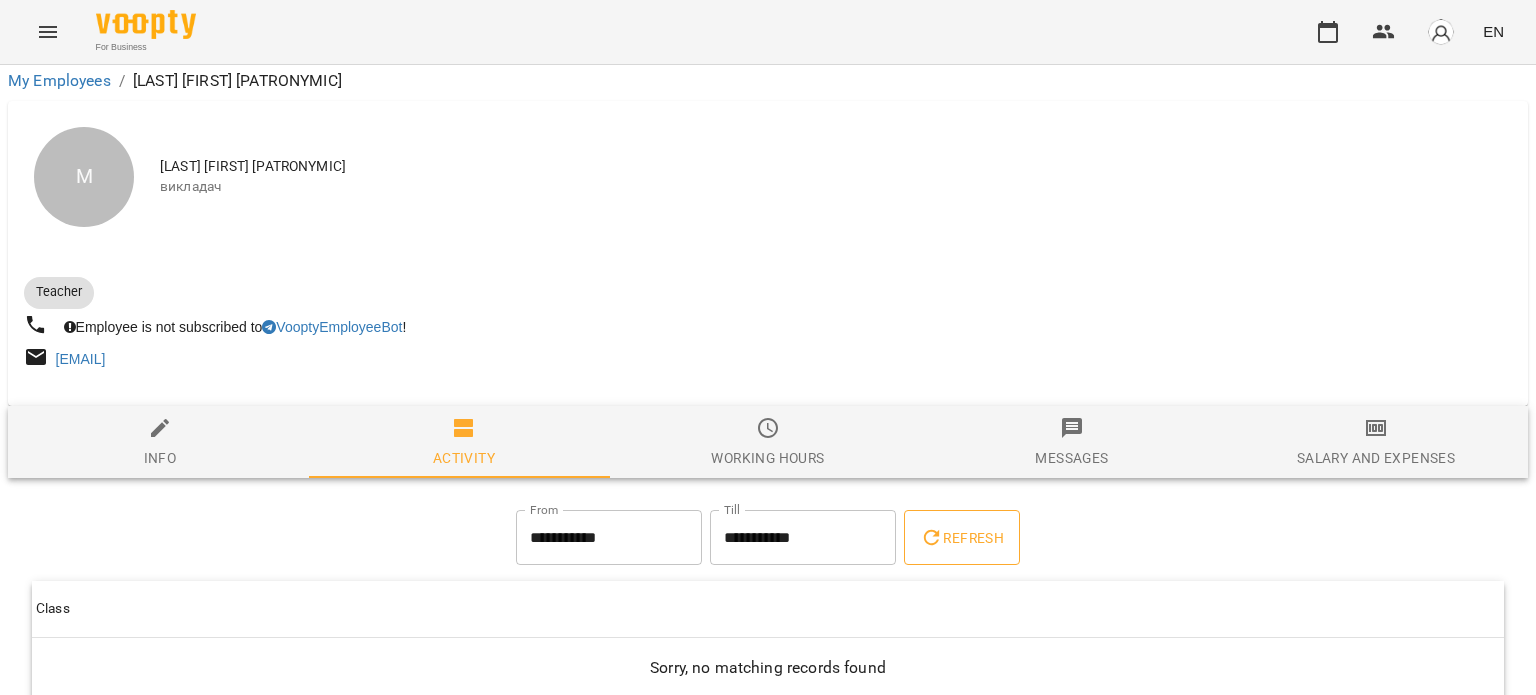 scroll, scrollTop: 104, scrollLeft: 0, axis: vertical 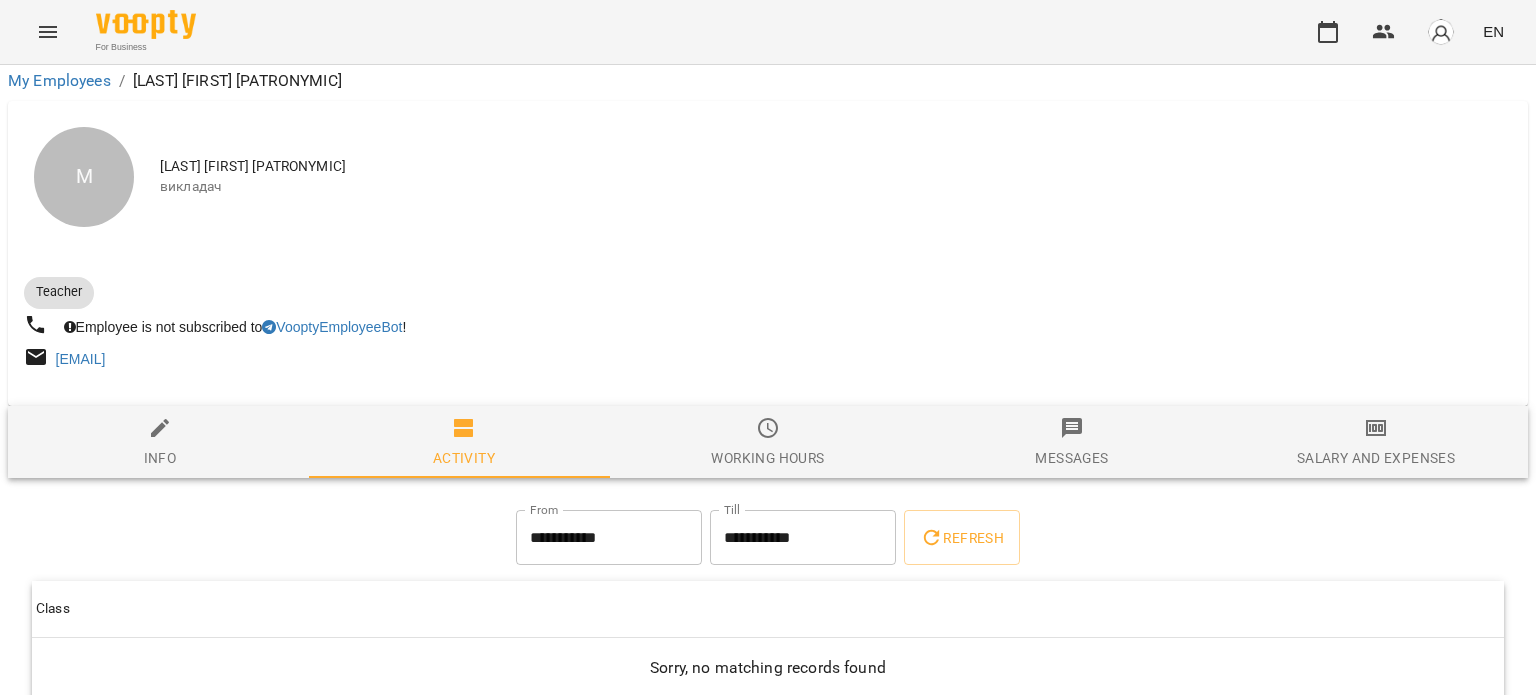 click on "Info" at bounding box center [160, 443] 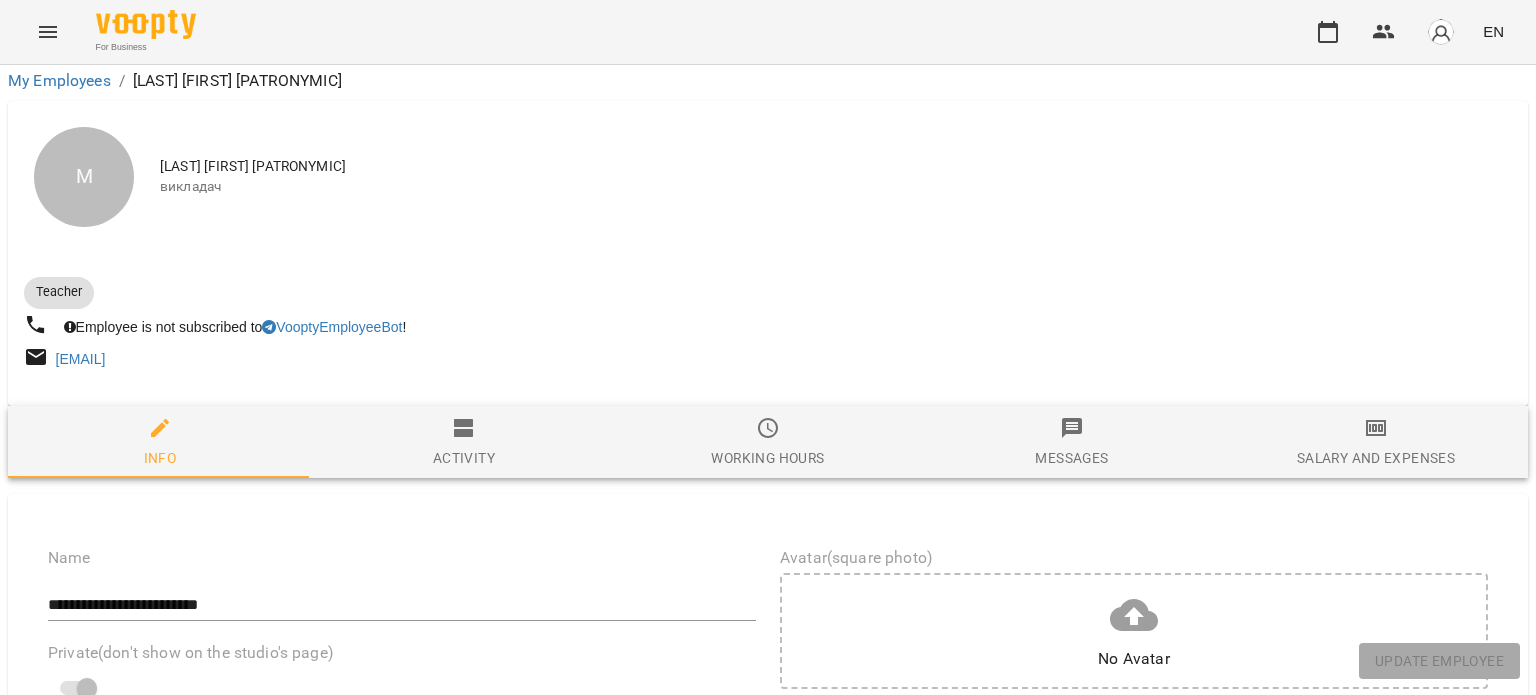 scroll, scrollTop: 0, scrollLeft: 0, axis: both 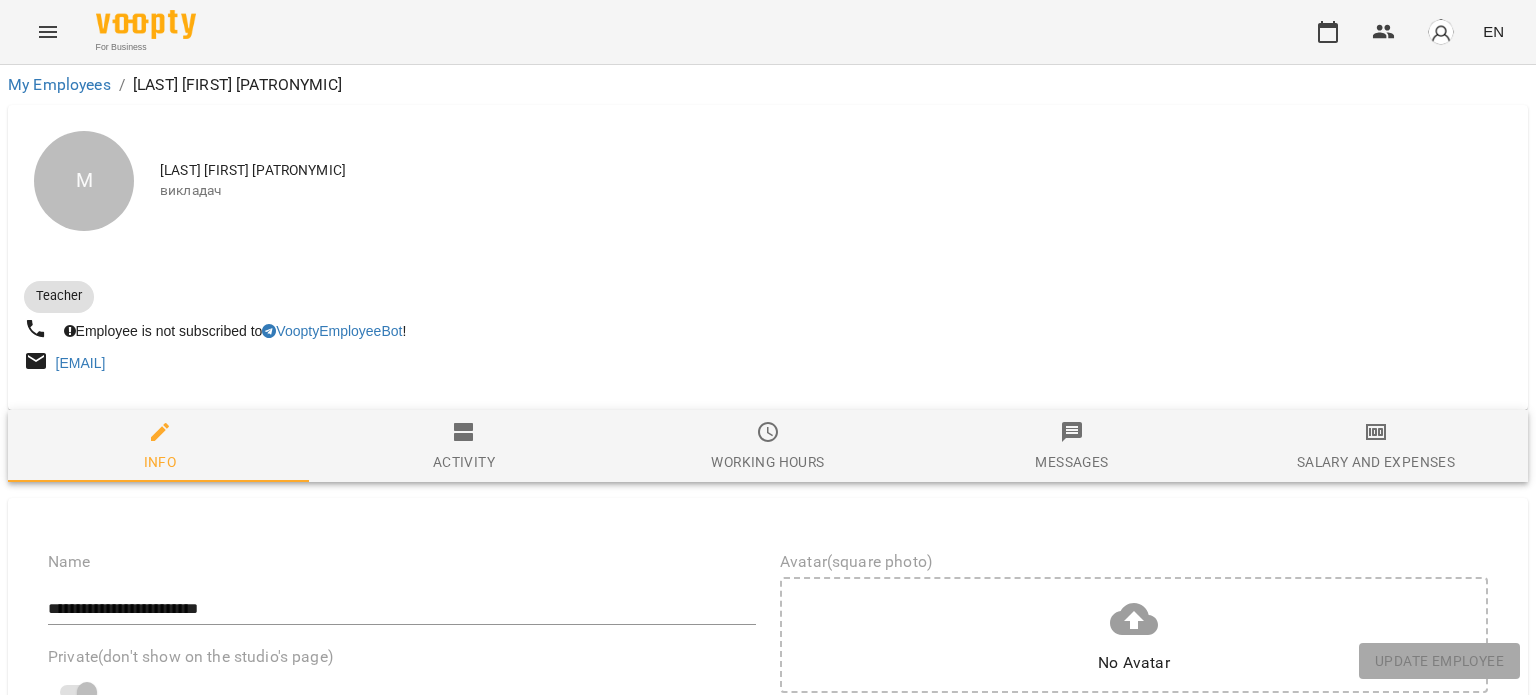 click 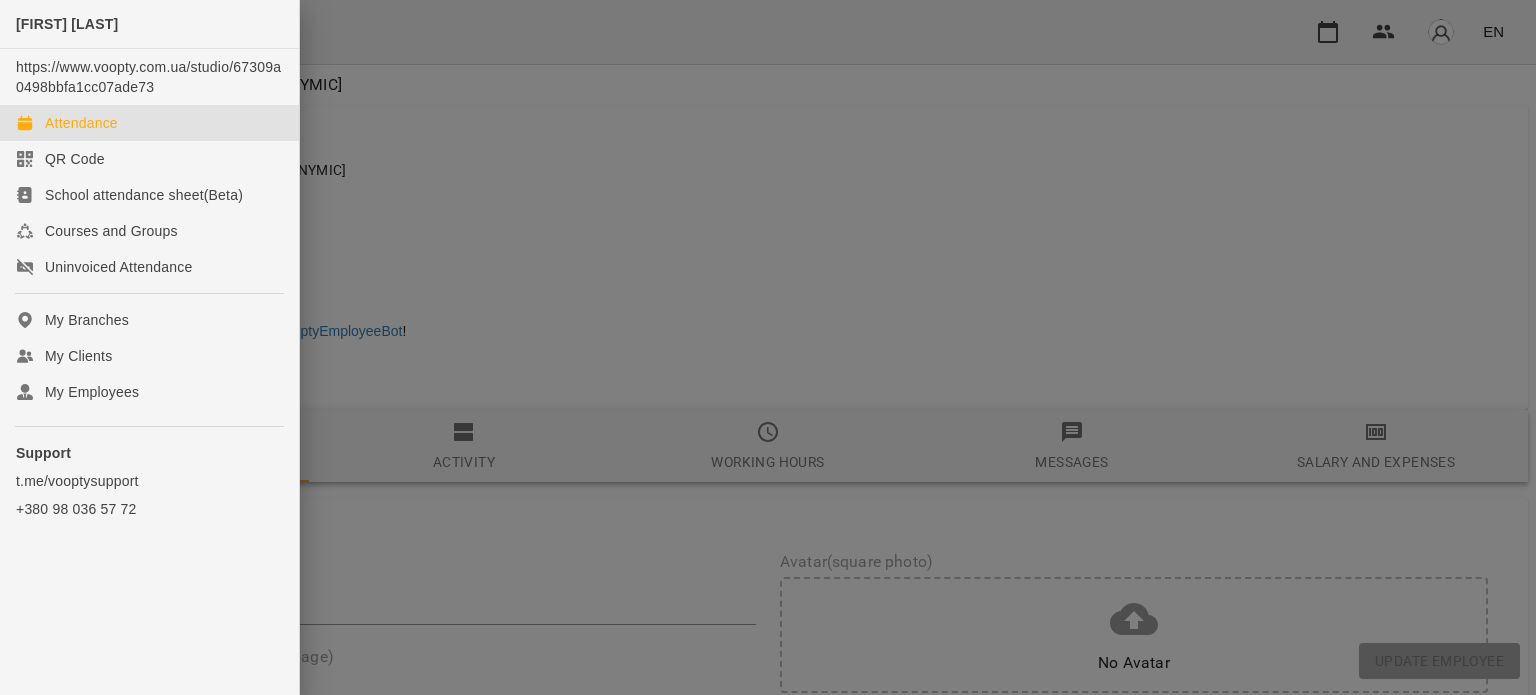 click on "Attendance" at bounding box center (149, 123) 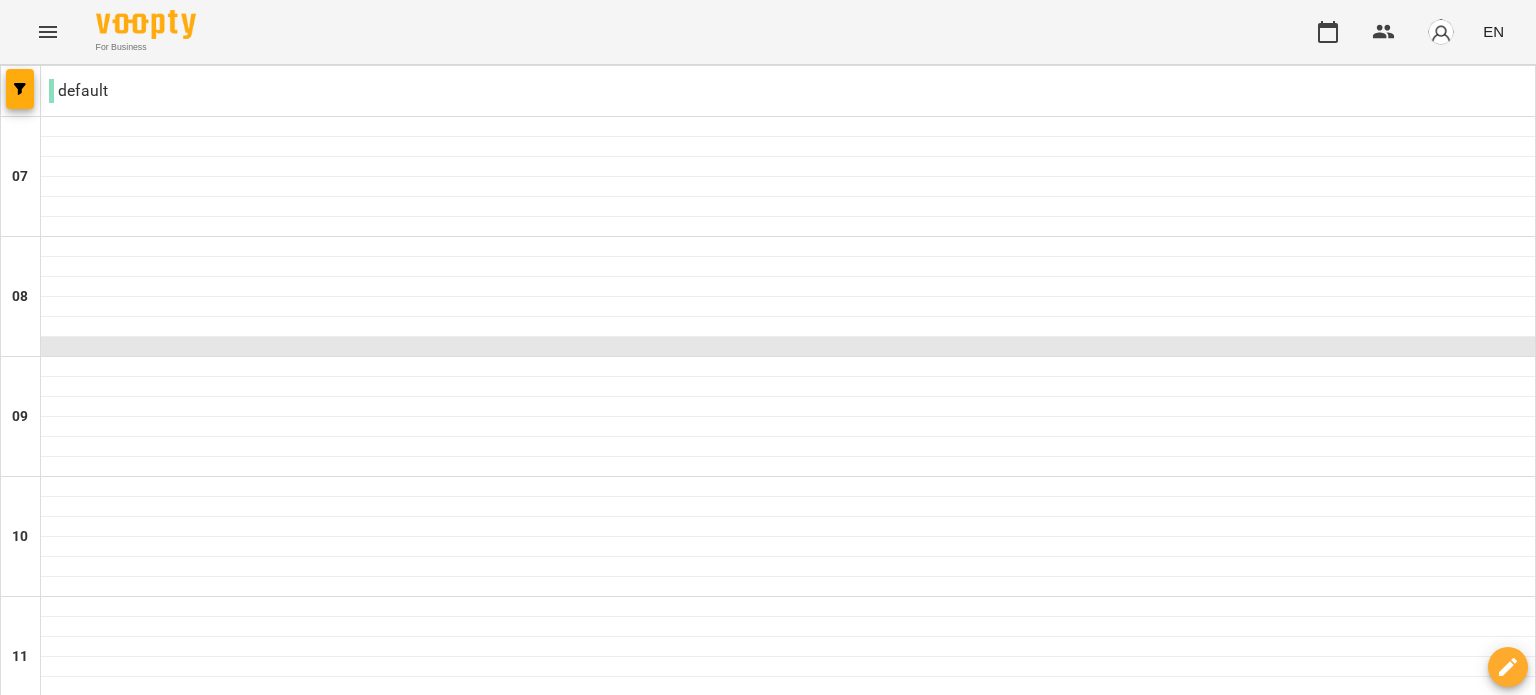 scroll, scrollTop: 400, scrollLeft: 0, axis: vertical 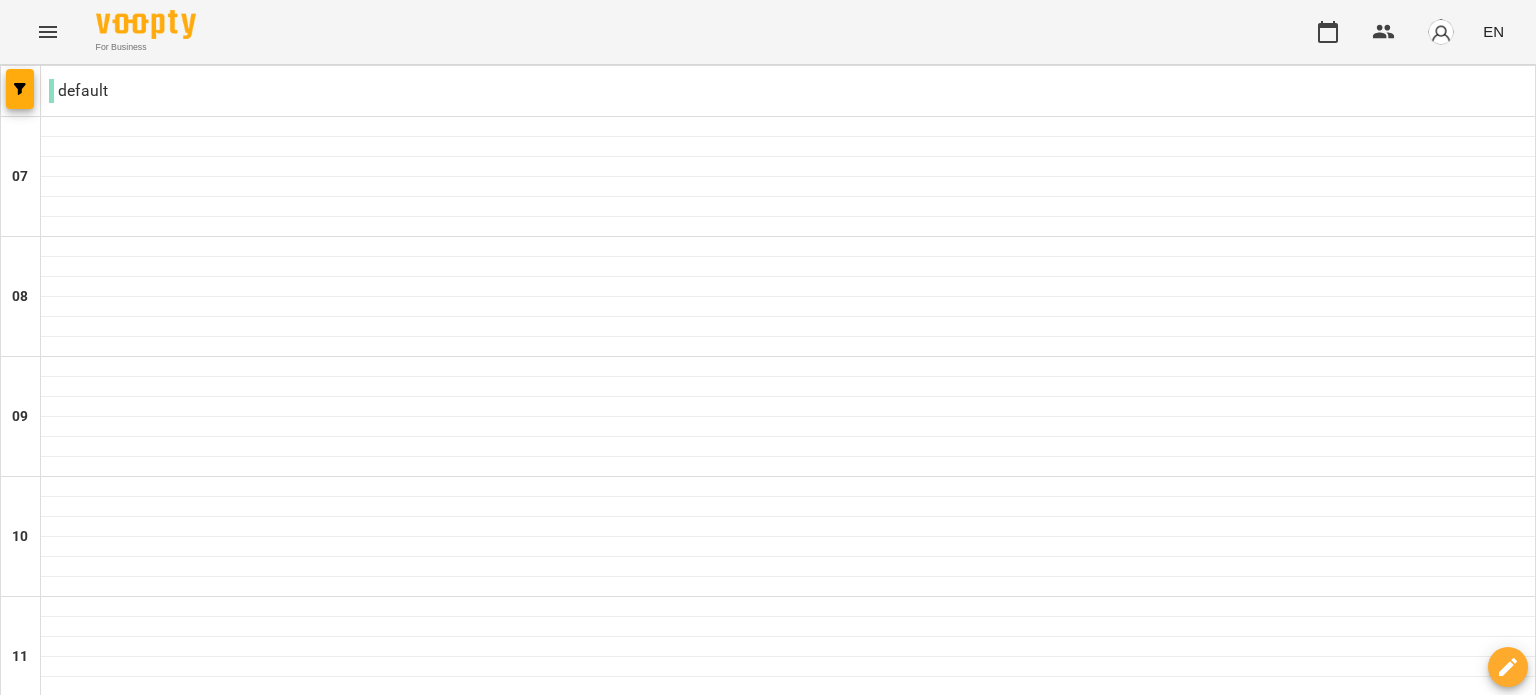 type 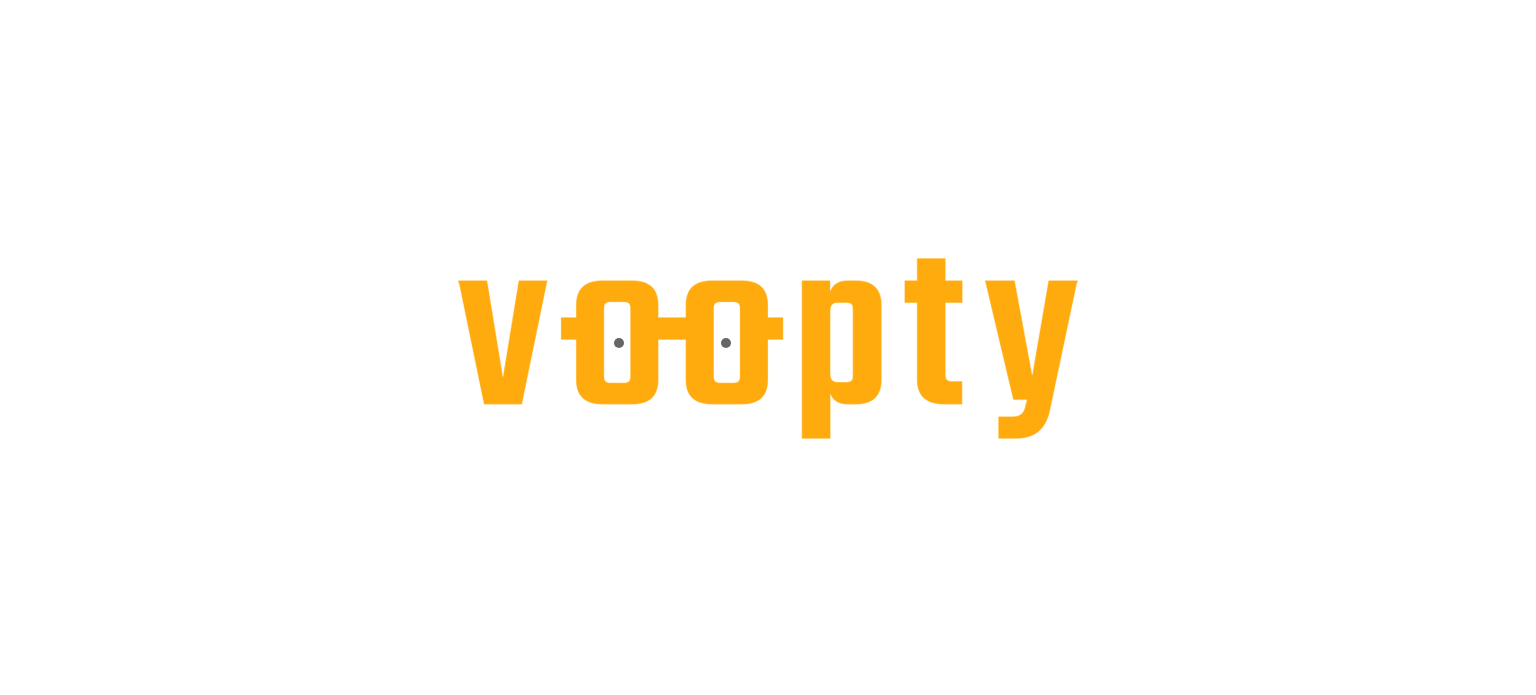scroll, scrollTop: 0, scrollLeft: 0, axis: both 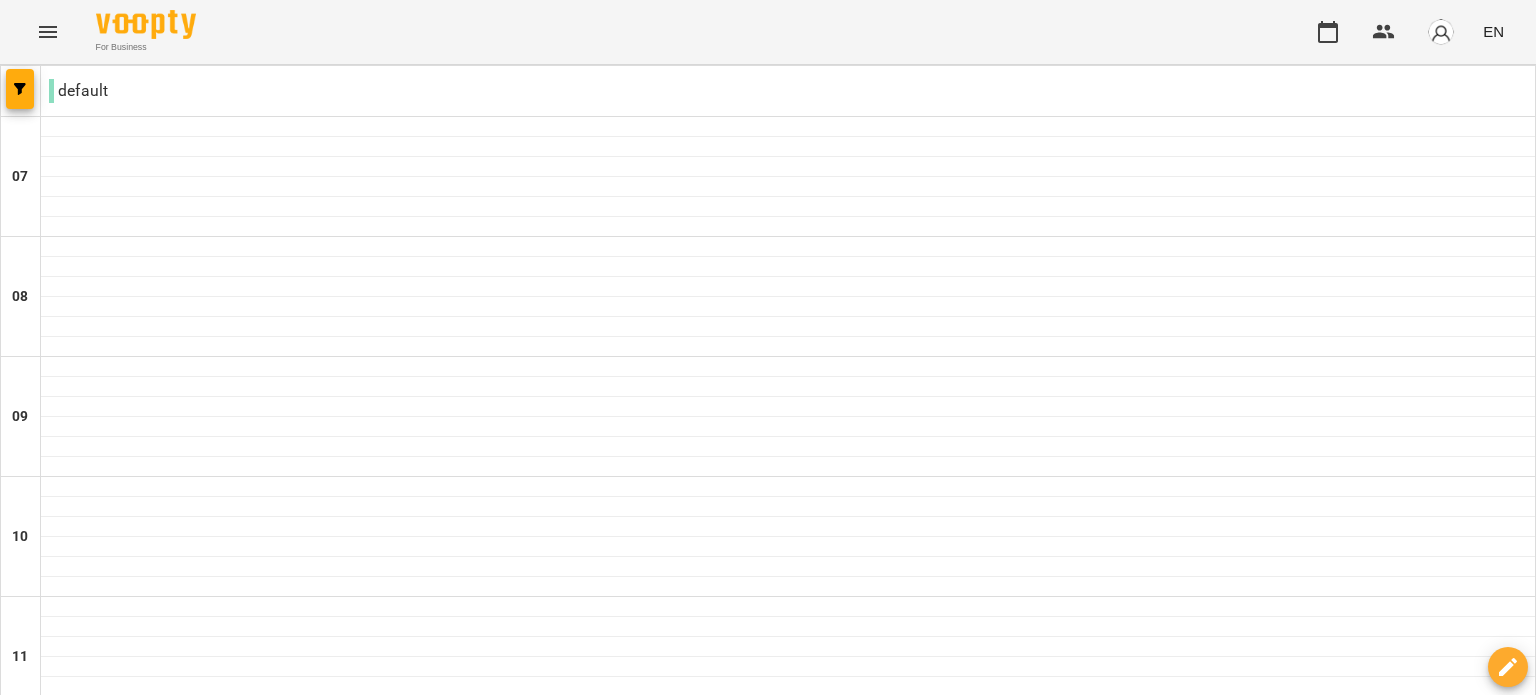 click 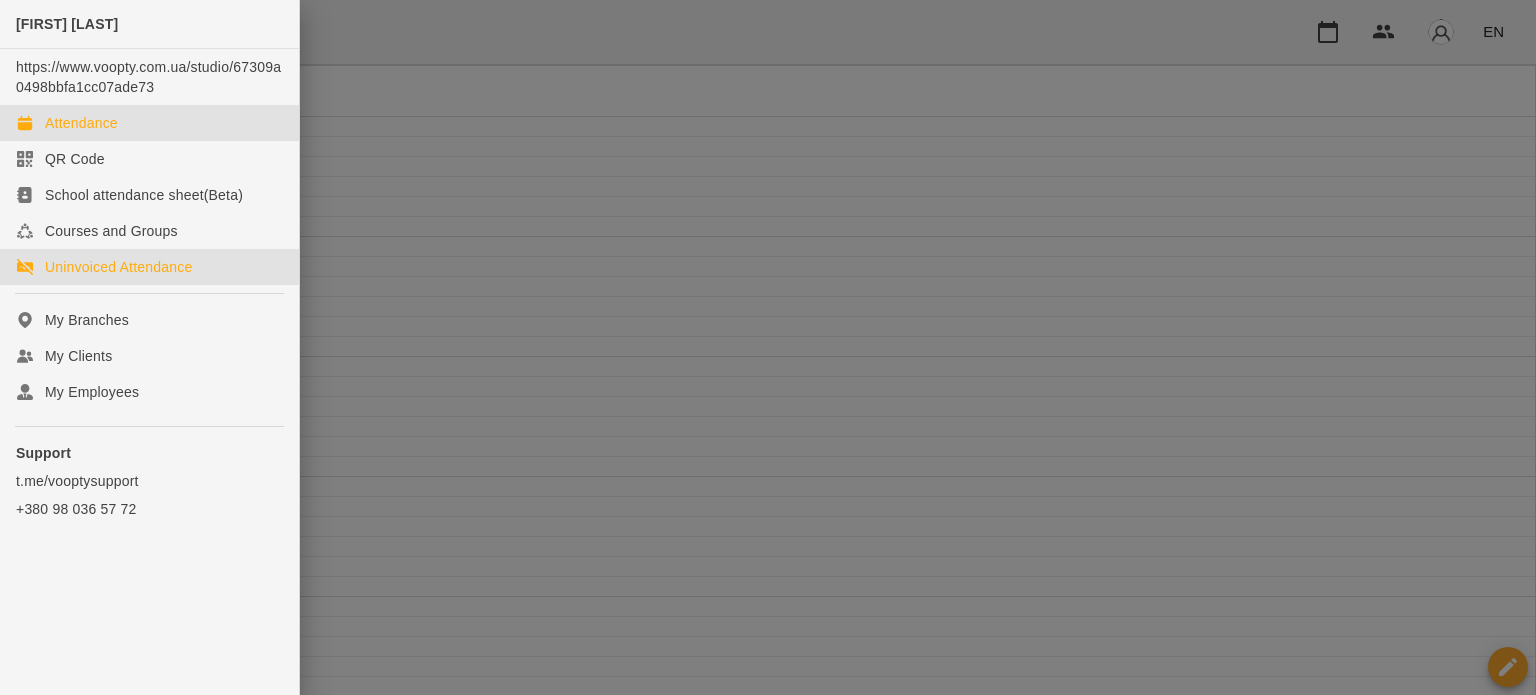 click on "Uninvoiced Attendance" at bounding box center [118, 267] 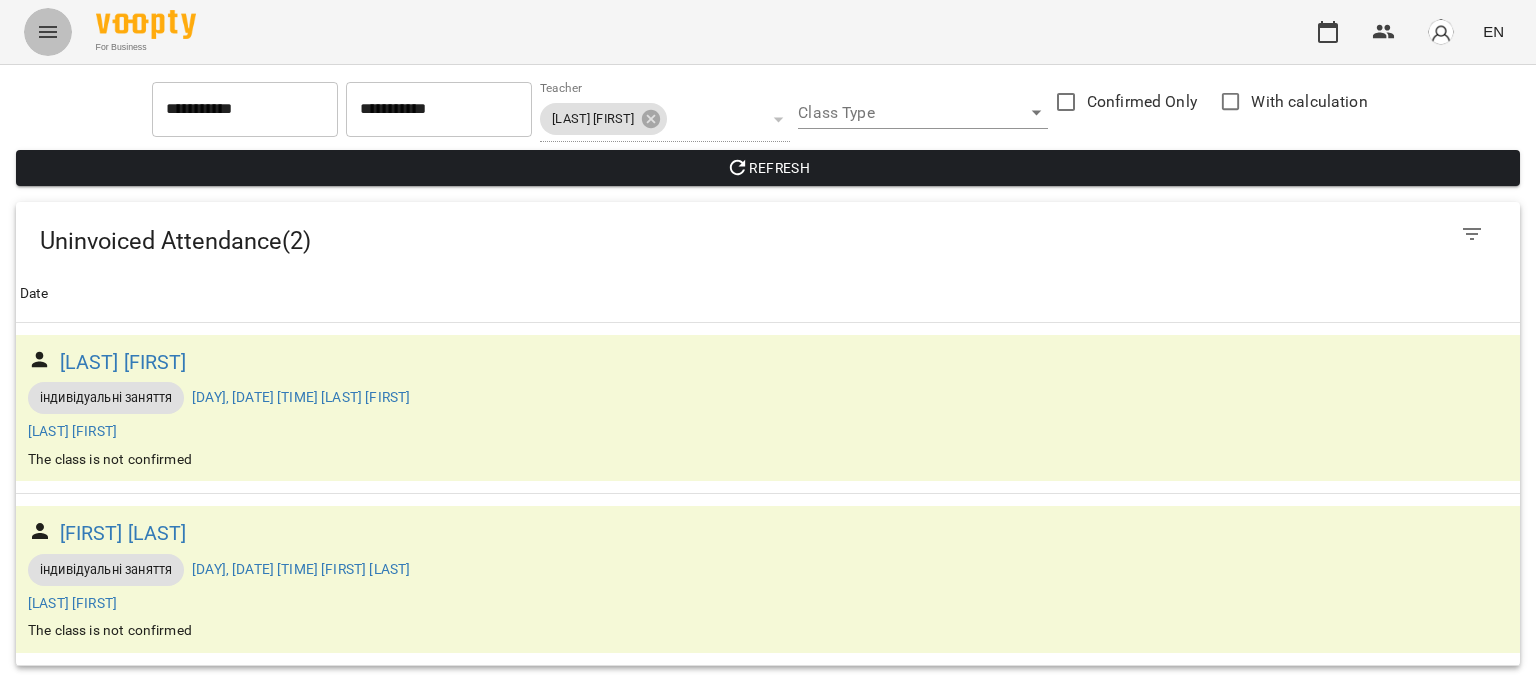 click at bounding box center [48, 32] 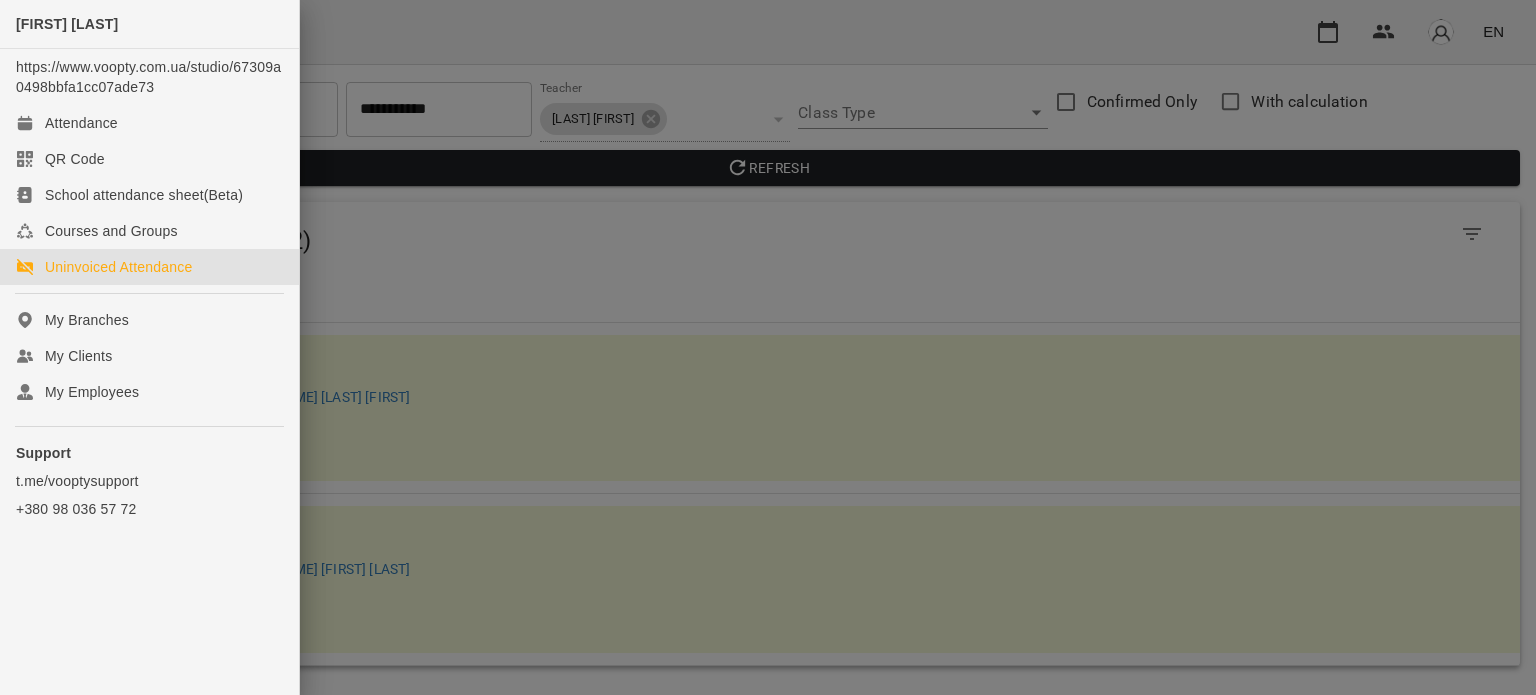 click at bounding box center [768, 347] 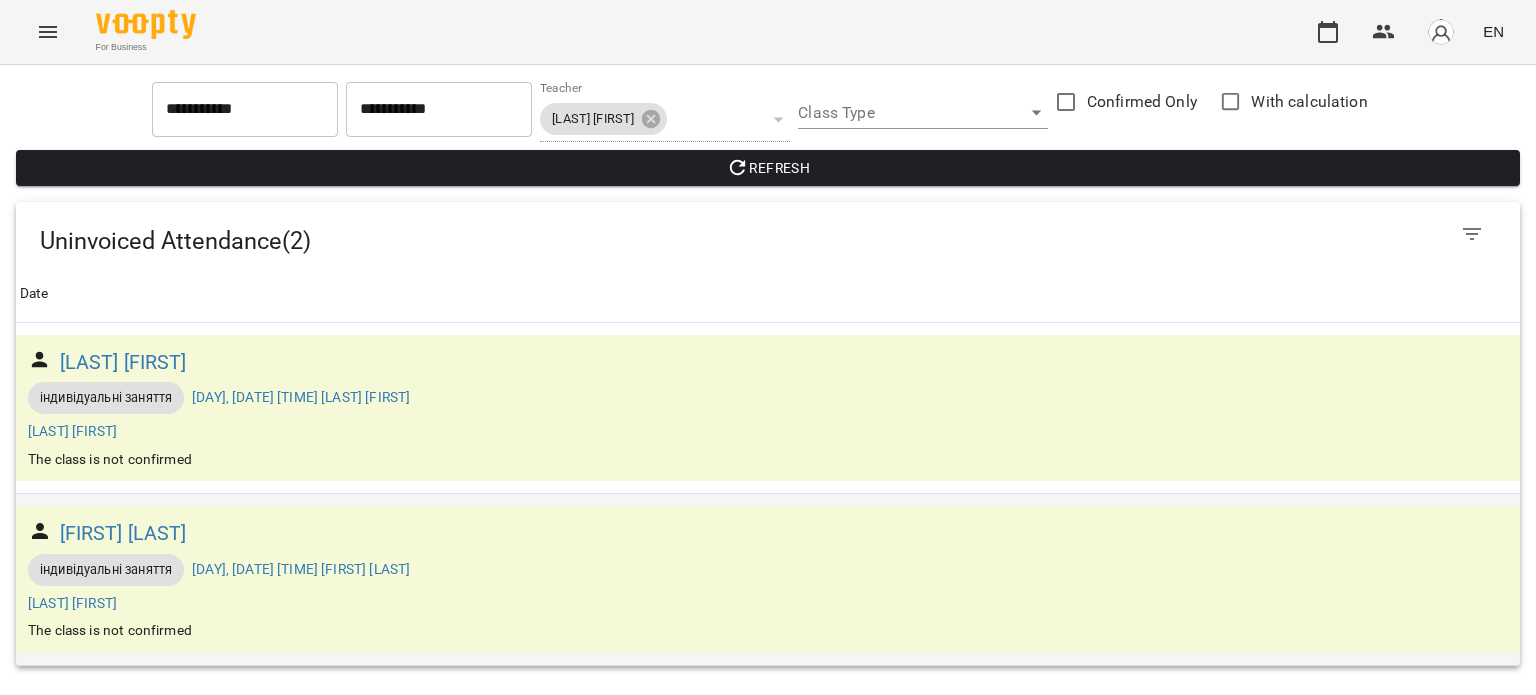 type 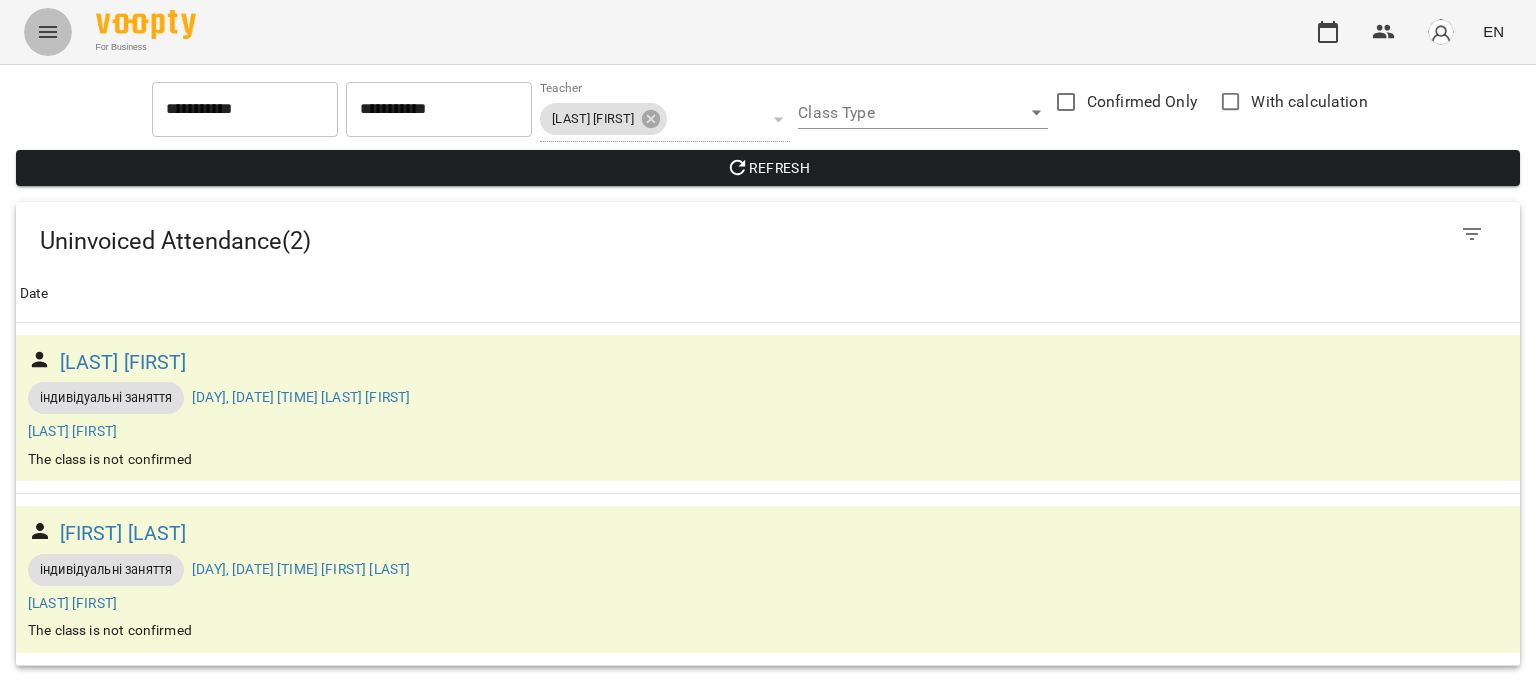click 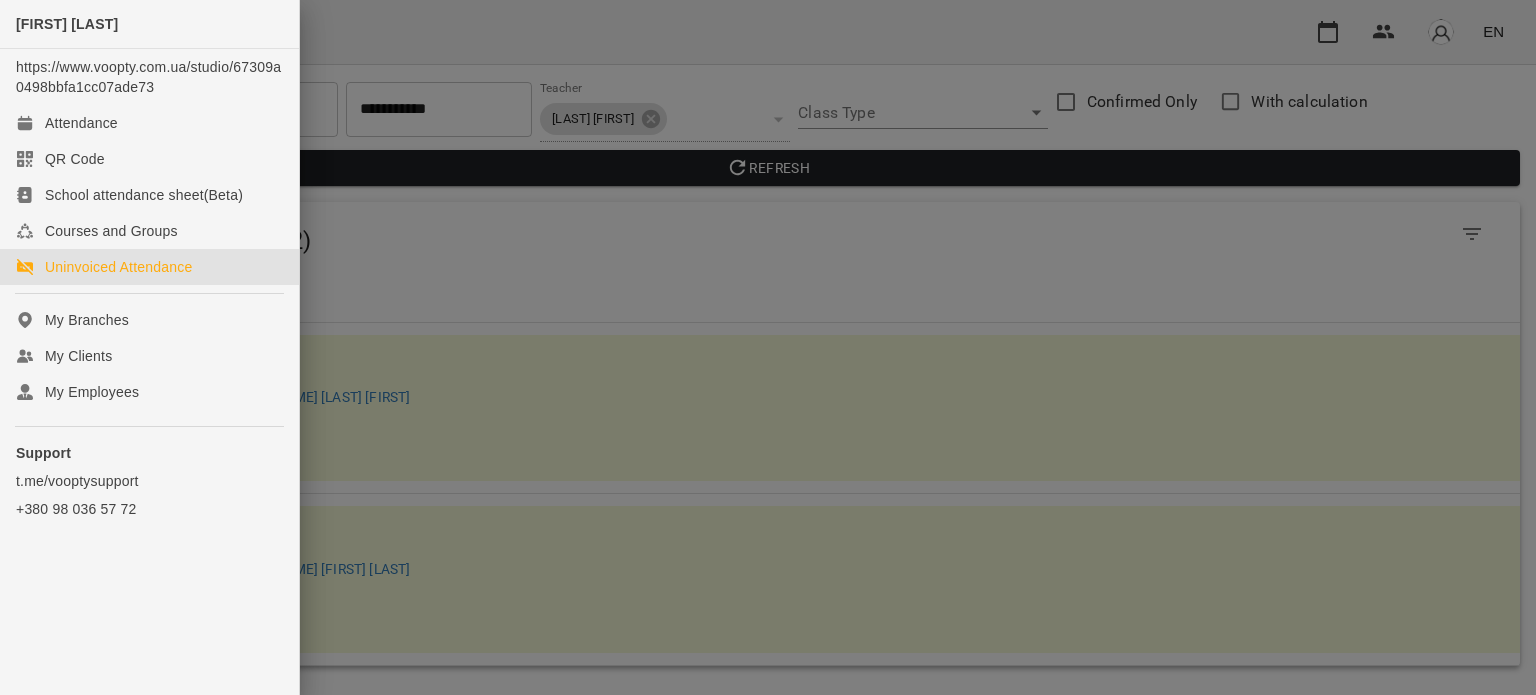 click at bounding box center (768, 347) 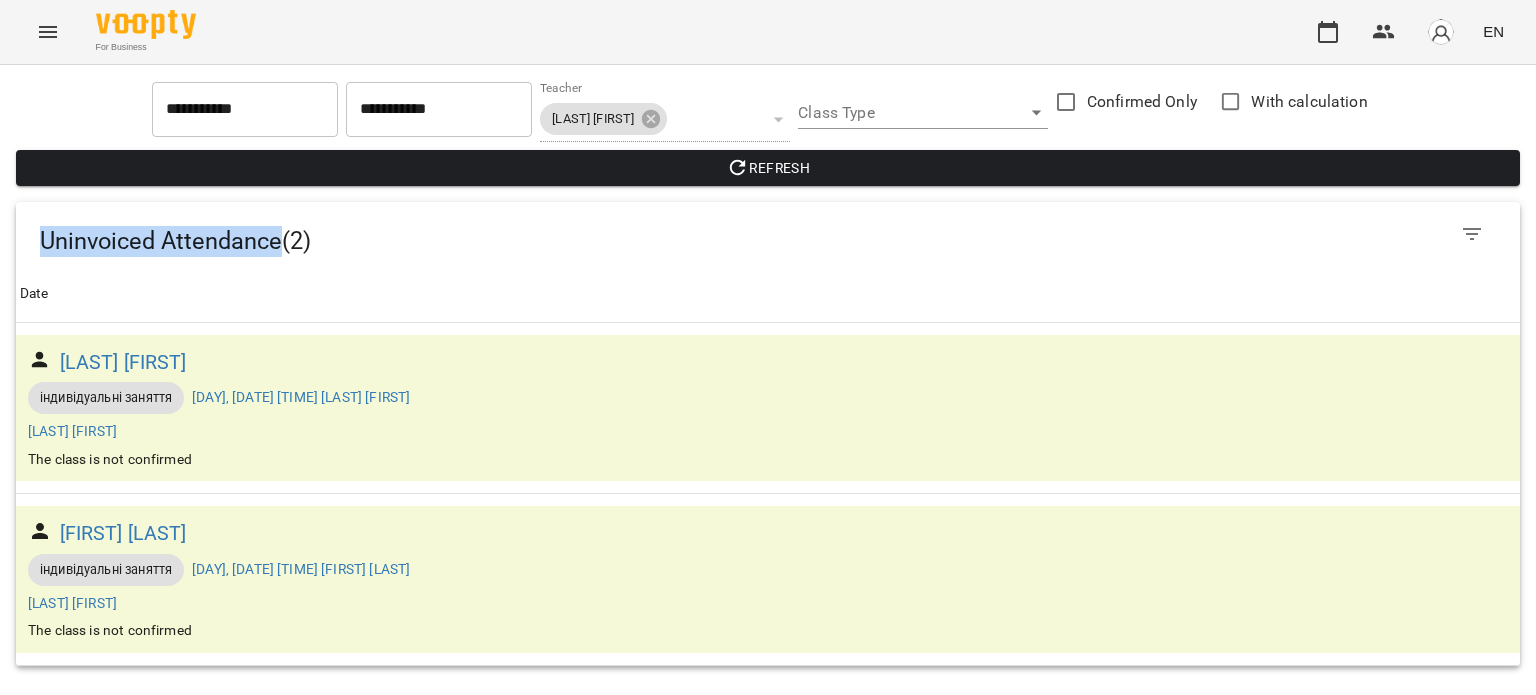 drag, startPoint x: 24, startPoint y: 234, endPoint x: 328, endPoint y: 230, distance: 304.0263 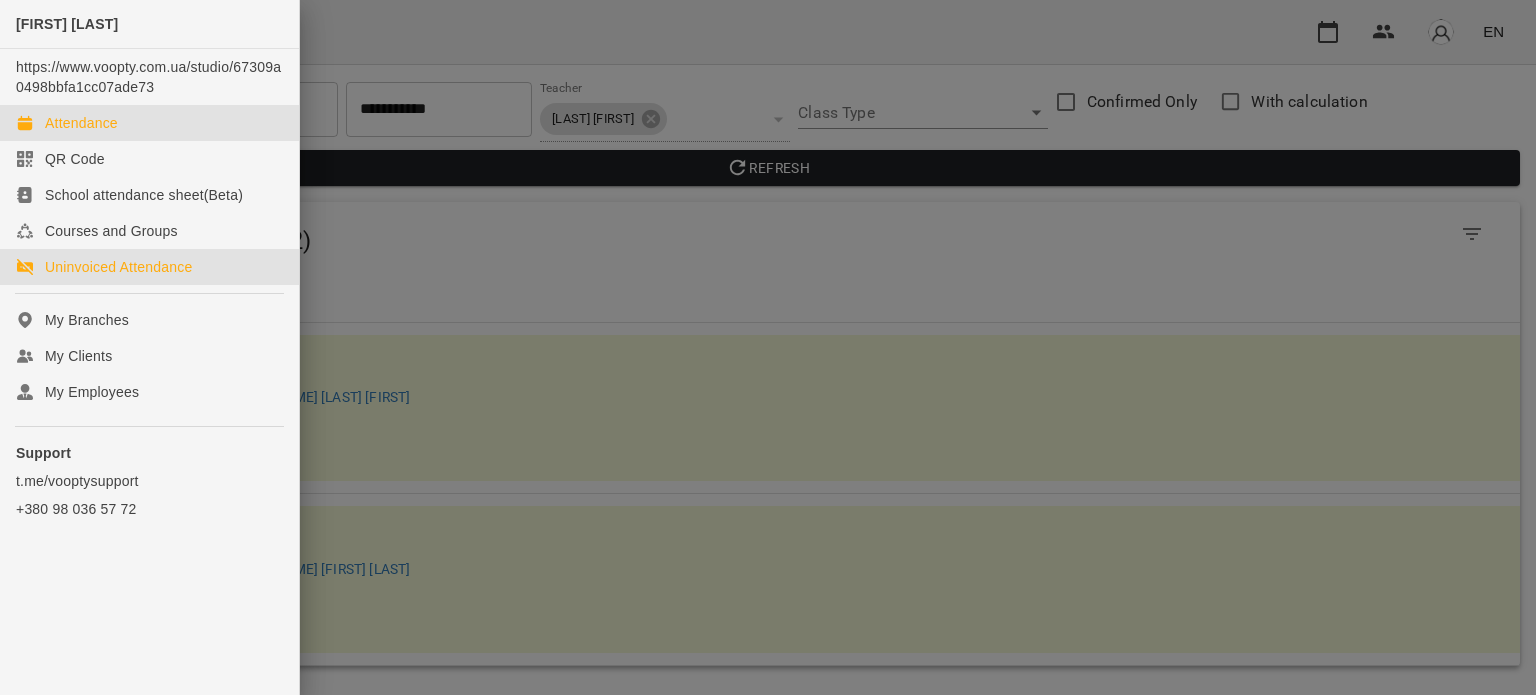 click on "Attendance" at bounding box center (81, 123) 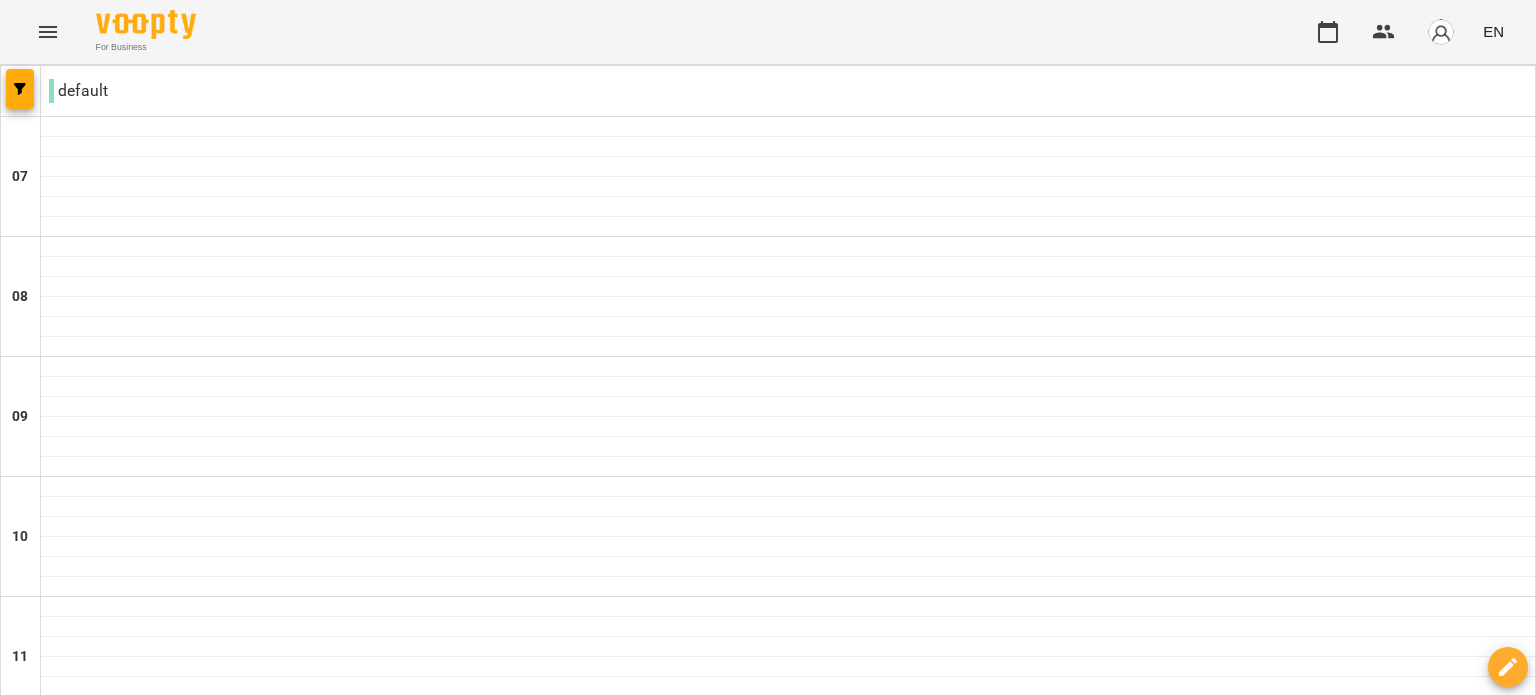 click on "Tue 05 Aug" at bounding box center (261, 2069) 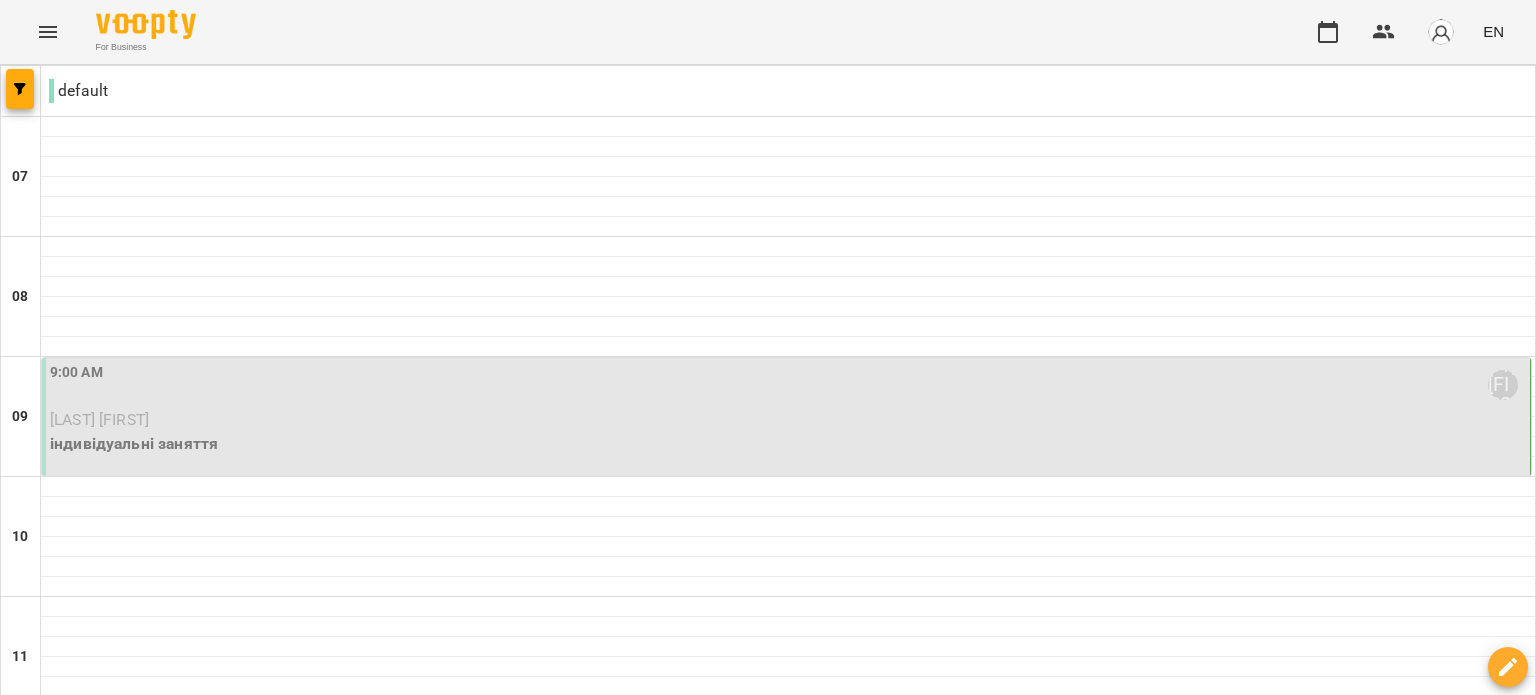scroll, scrollTop: 200, scrollLeft: 0, axis: vertical 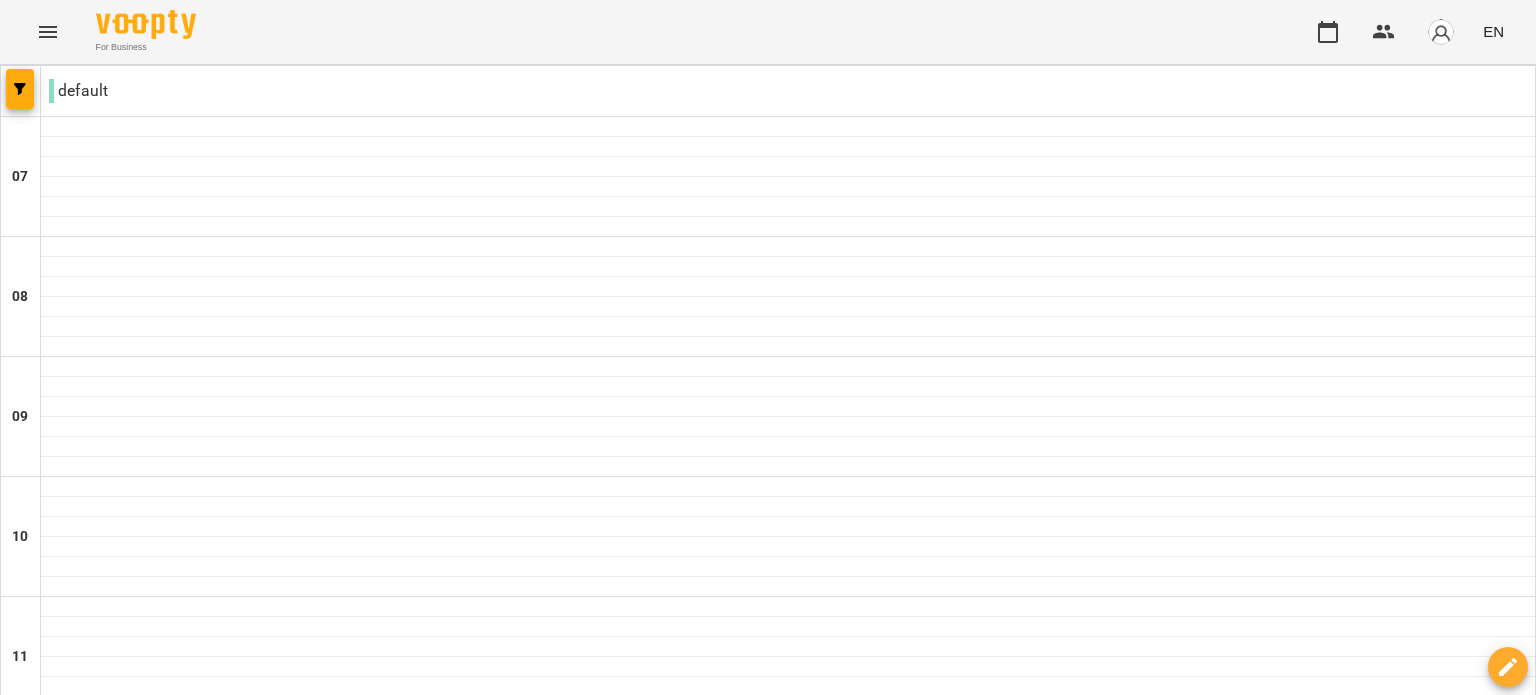 click on "Thu 07 Aug" at bounding box center (861, 2069) 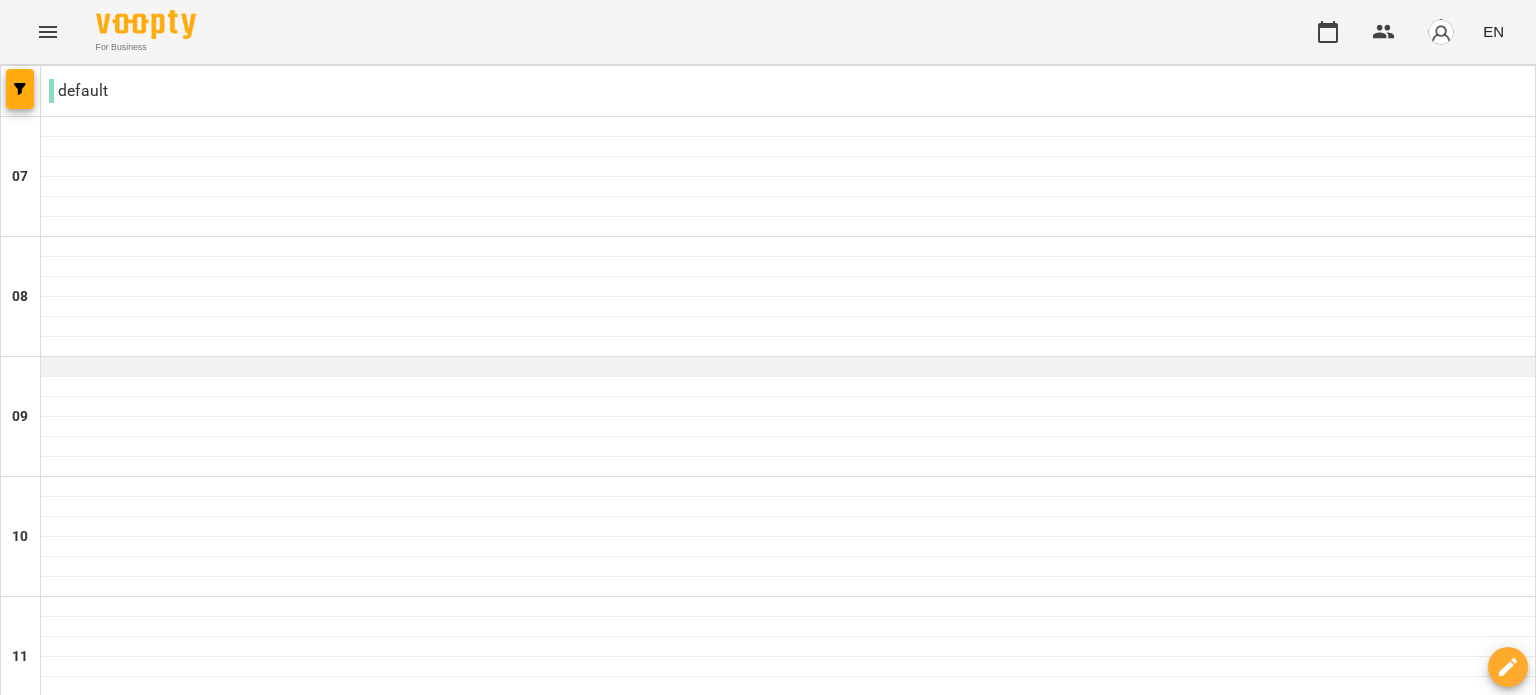 click at bounding box center (788, 367) 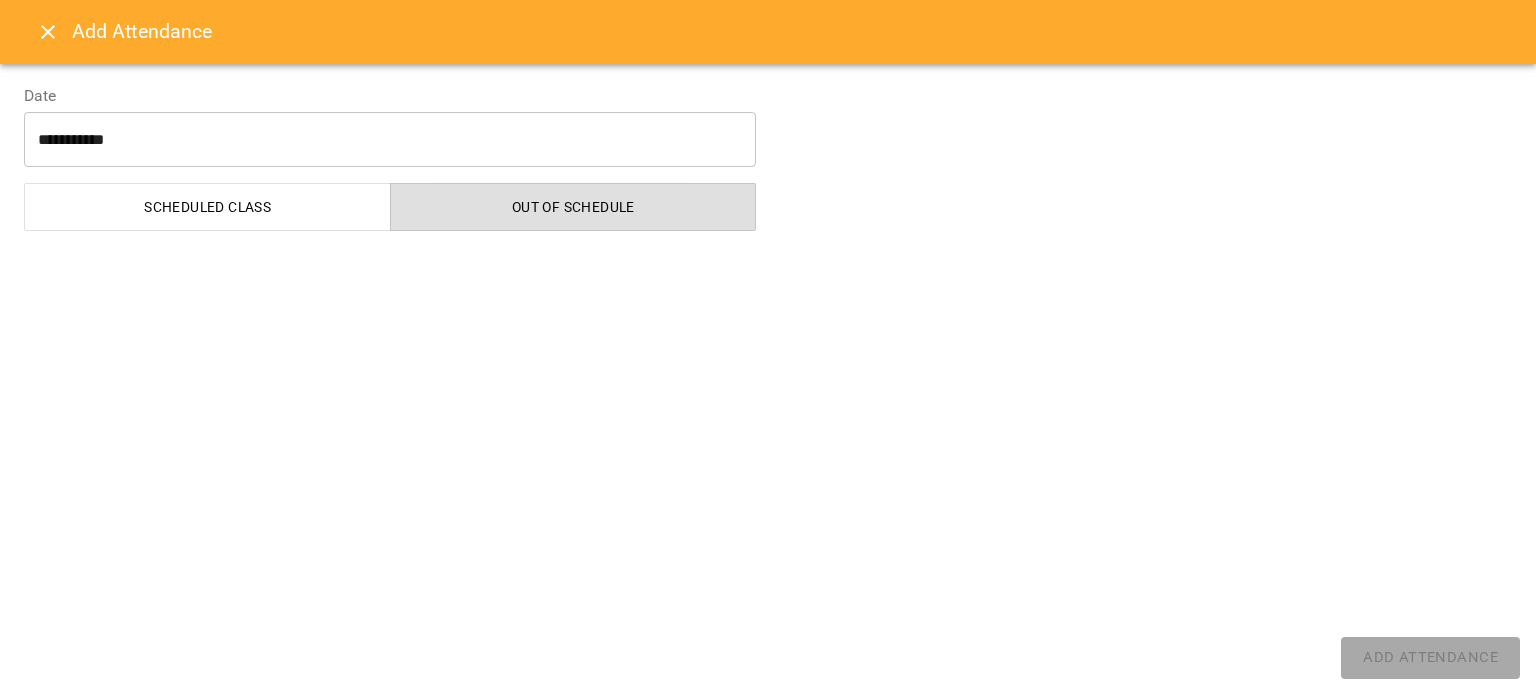 select on "**********" 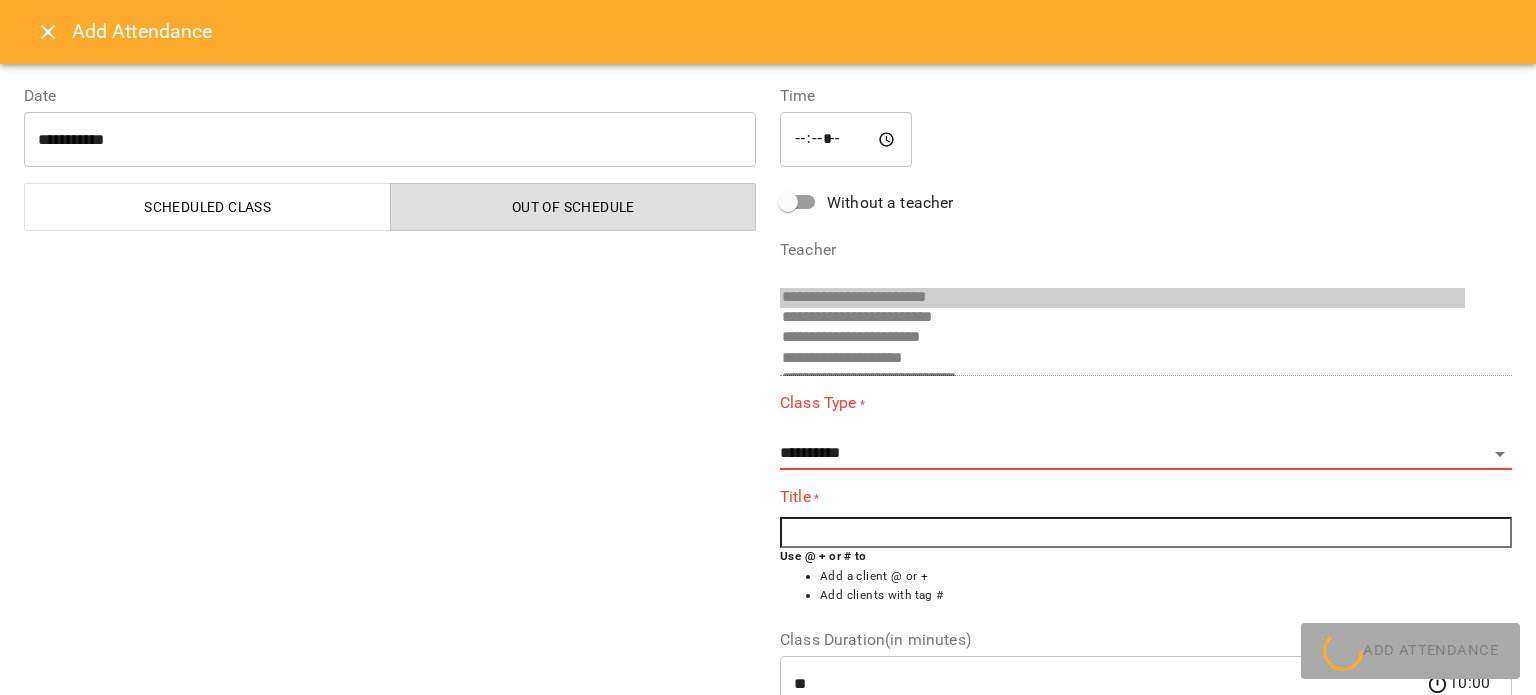 scroll, scrollTop: 336, scrollLeft: 0, axis: vertical 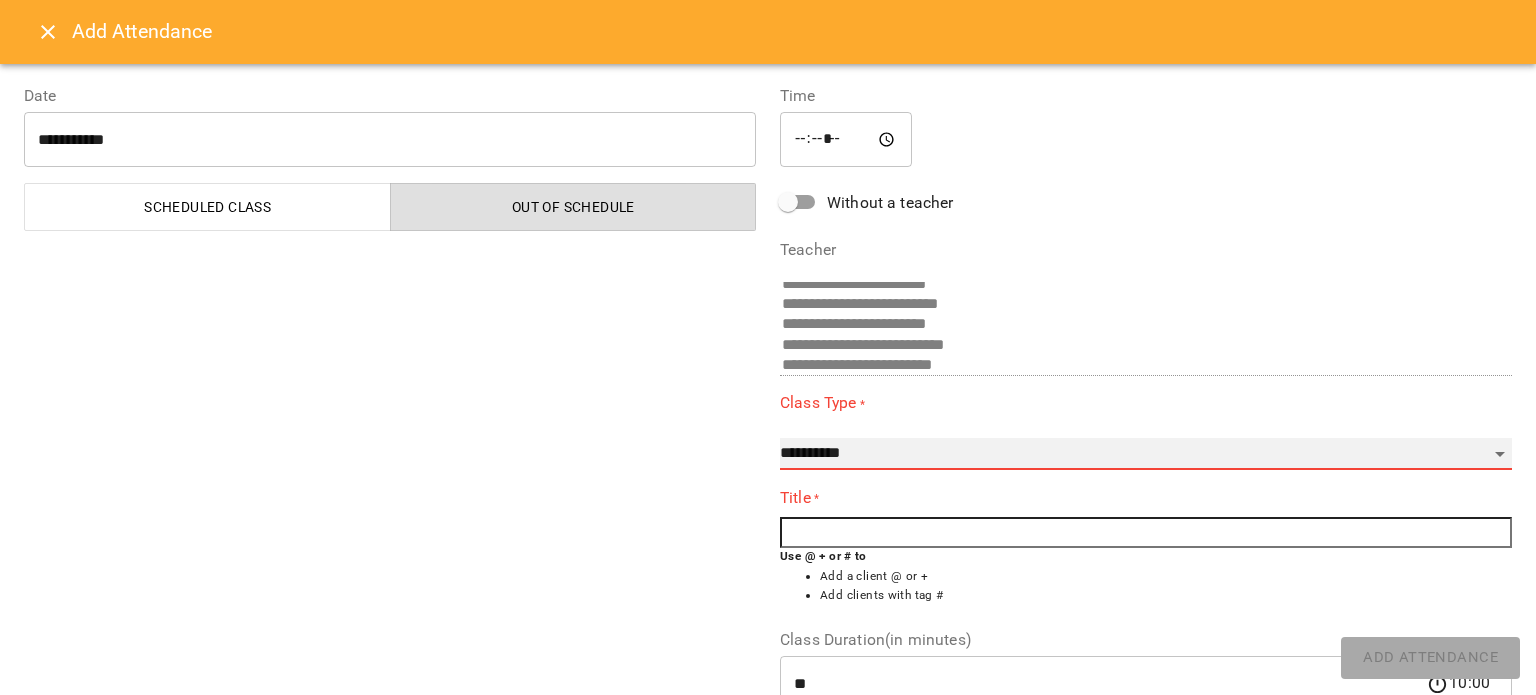 click on "**********" at bounding box center (1146, 454) 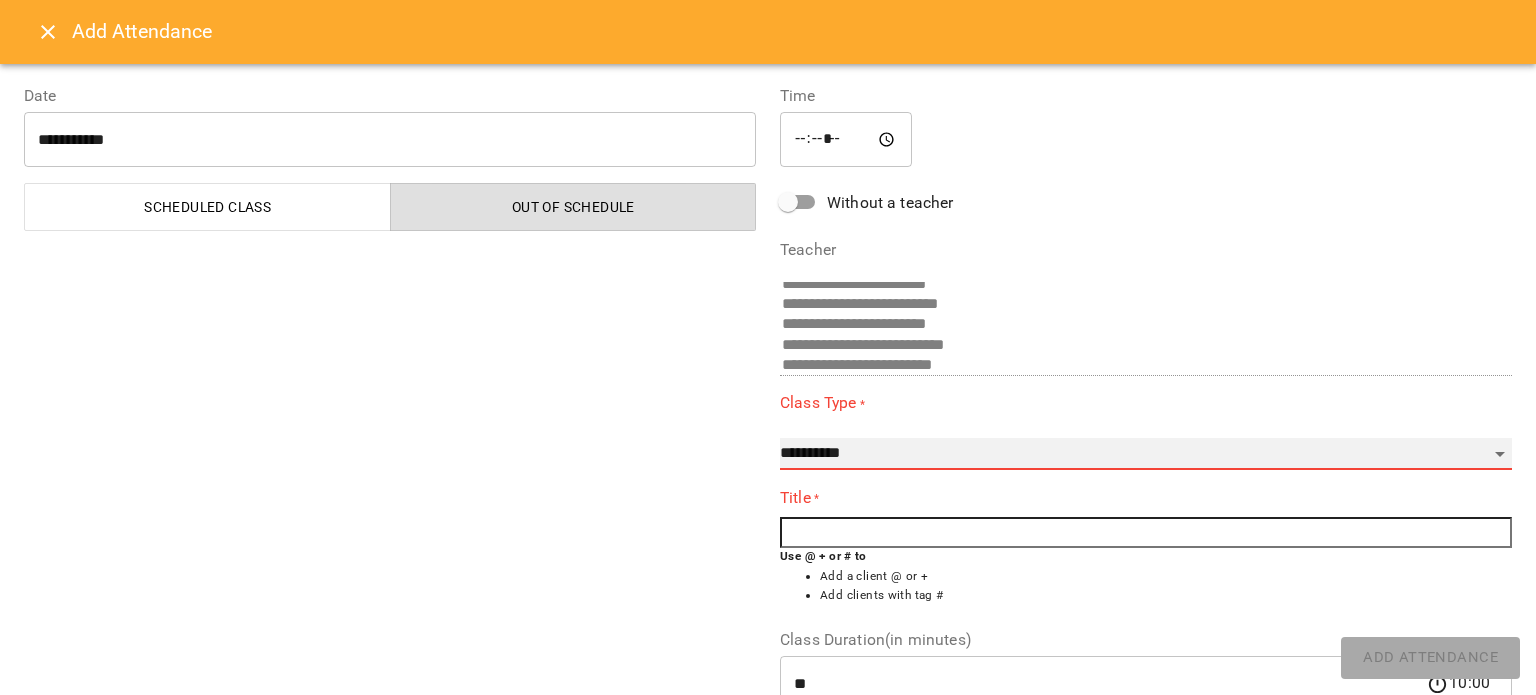 select on "**********" 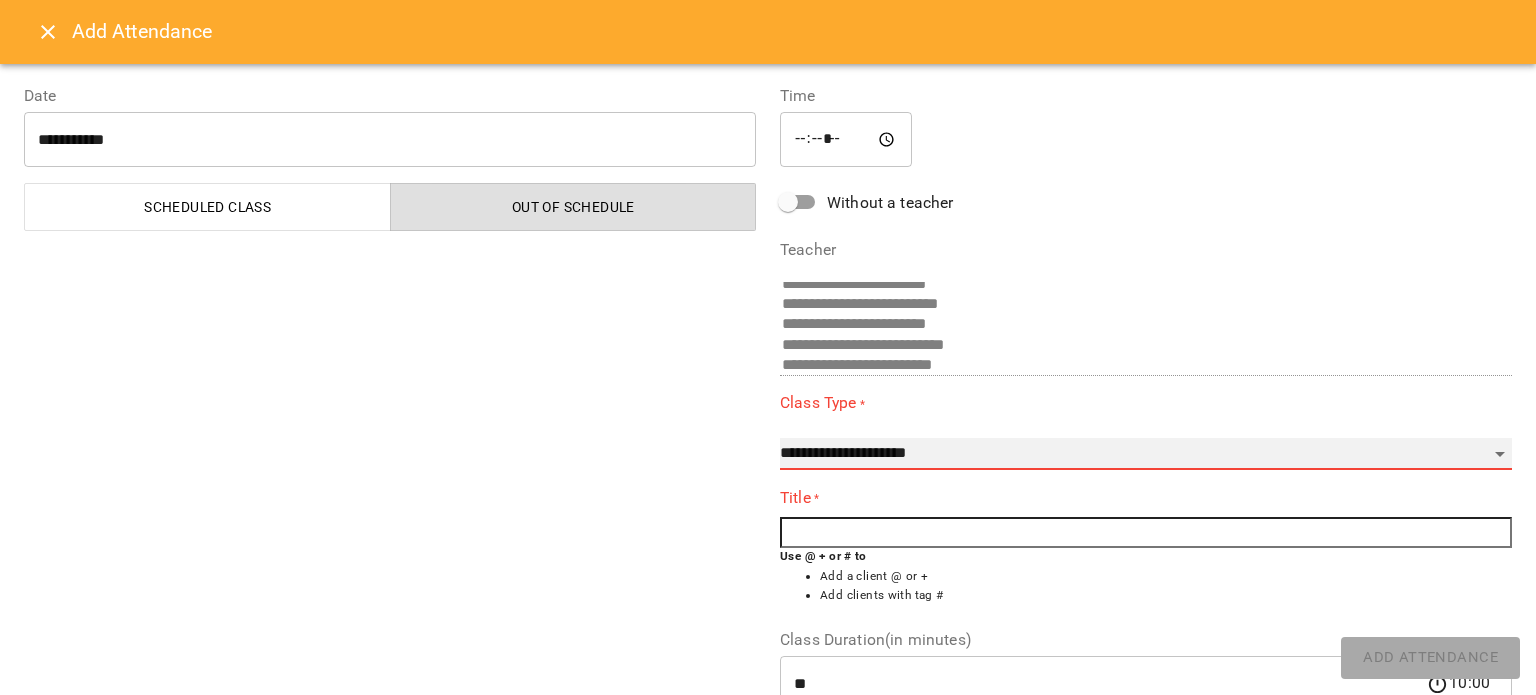 click on "**********" at bounding box center [1146, 454] 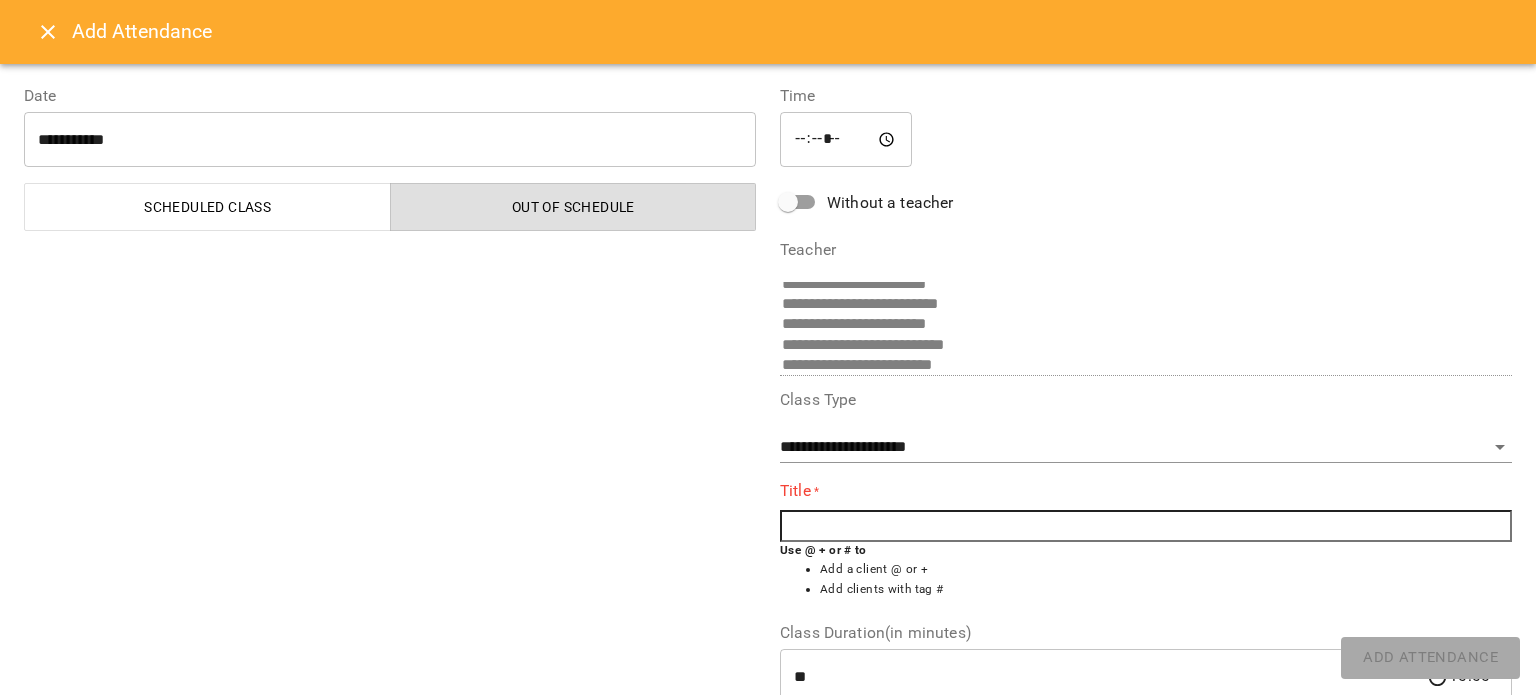 click at bounding box center [1146, 526] 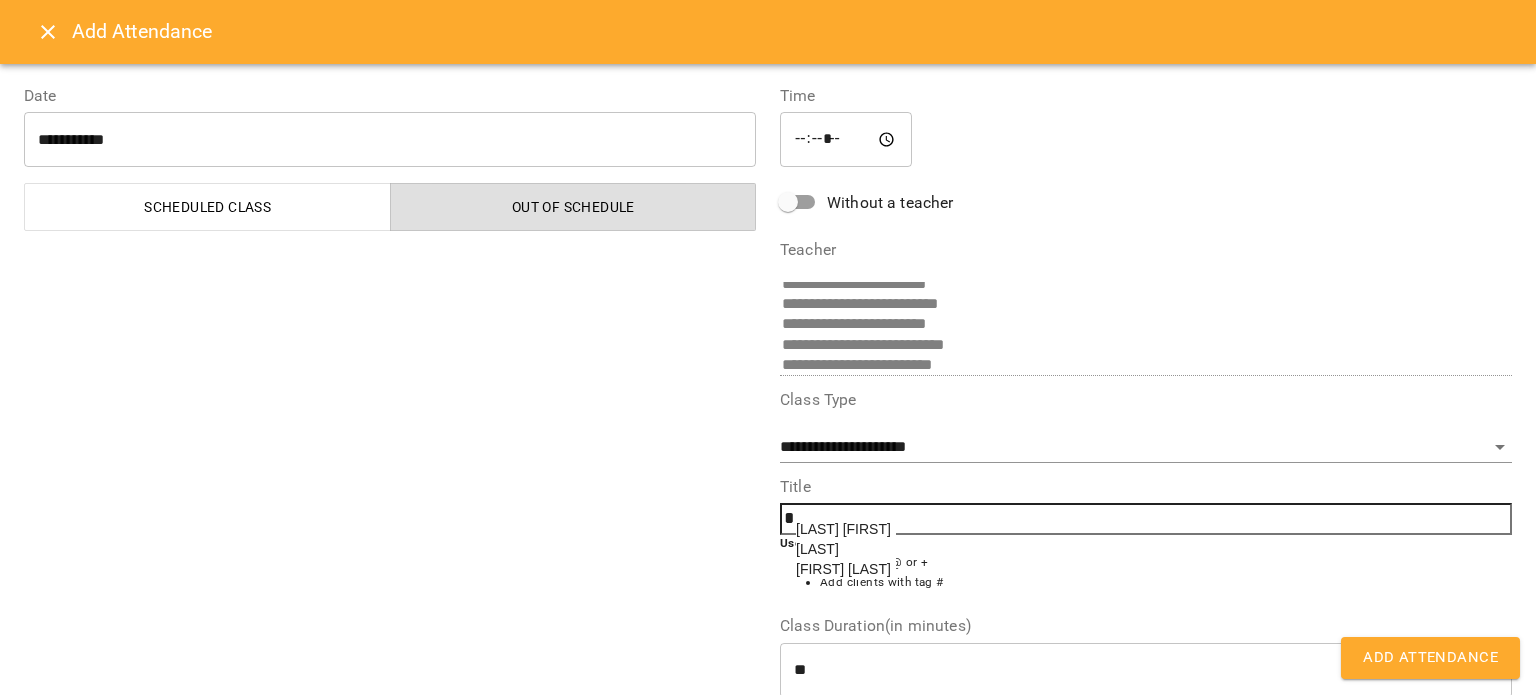 click on "[LAST] [FIRST]" at bounding box center [846, 529] 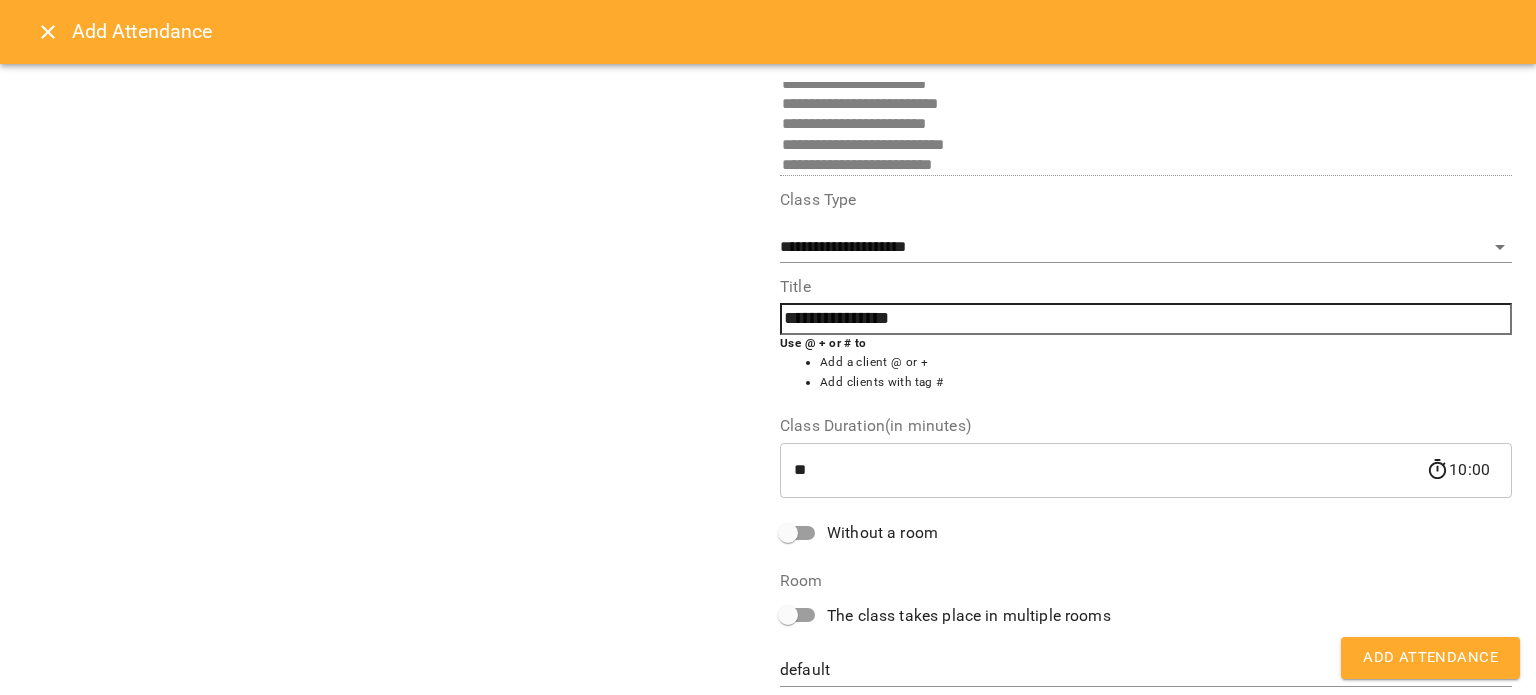 scroll, scrollTop: 260, scrollLeft: 0, axis: vertical 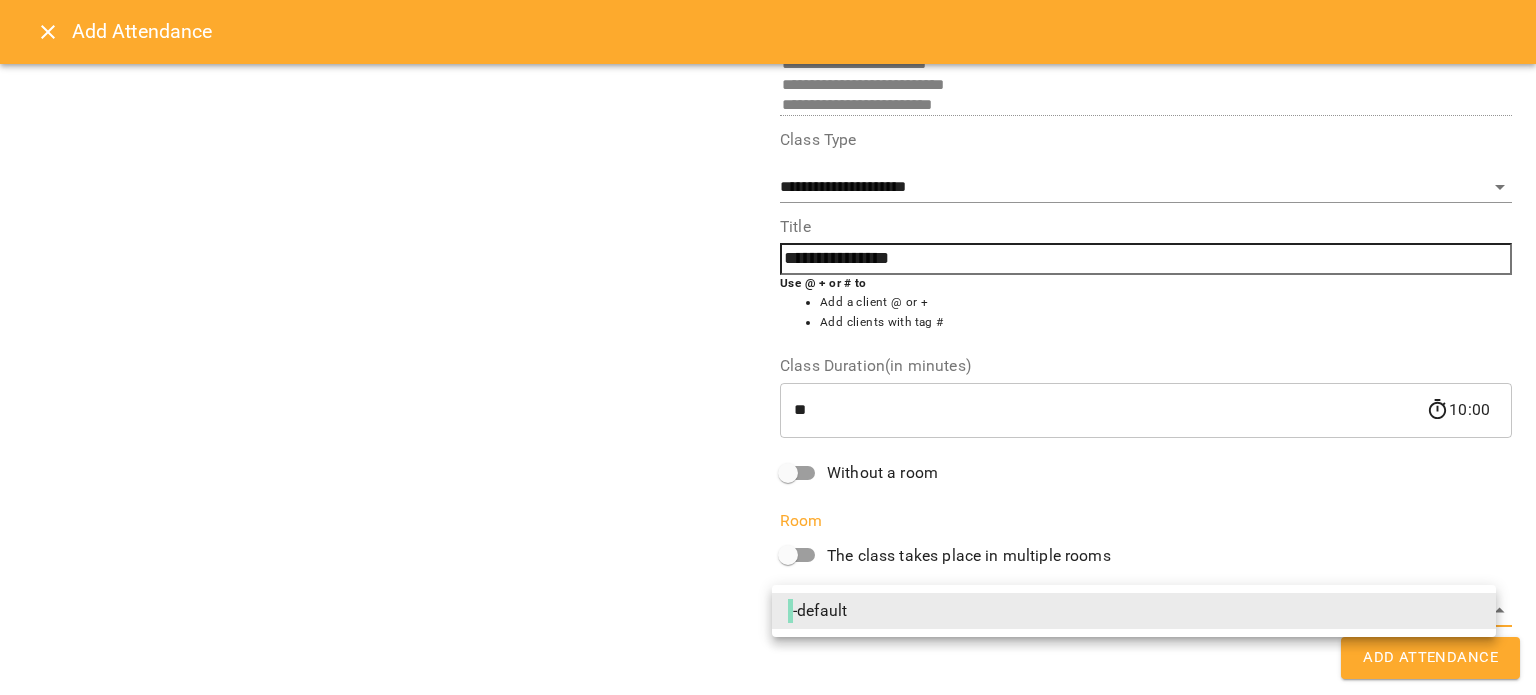 click on "**********" at bounding box center (768, 1085) 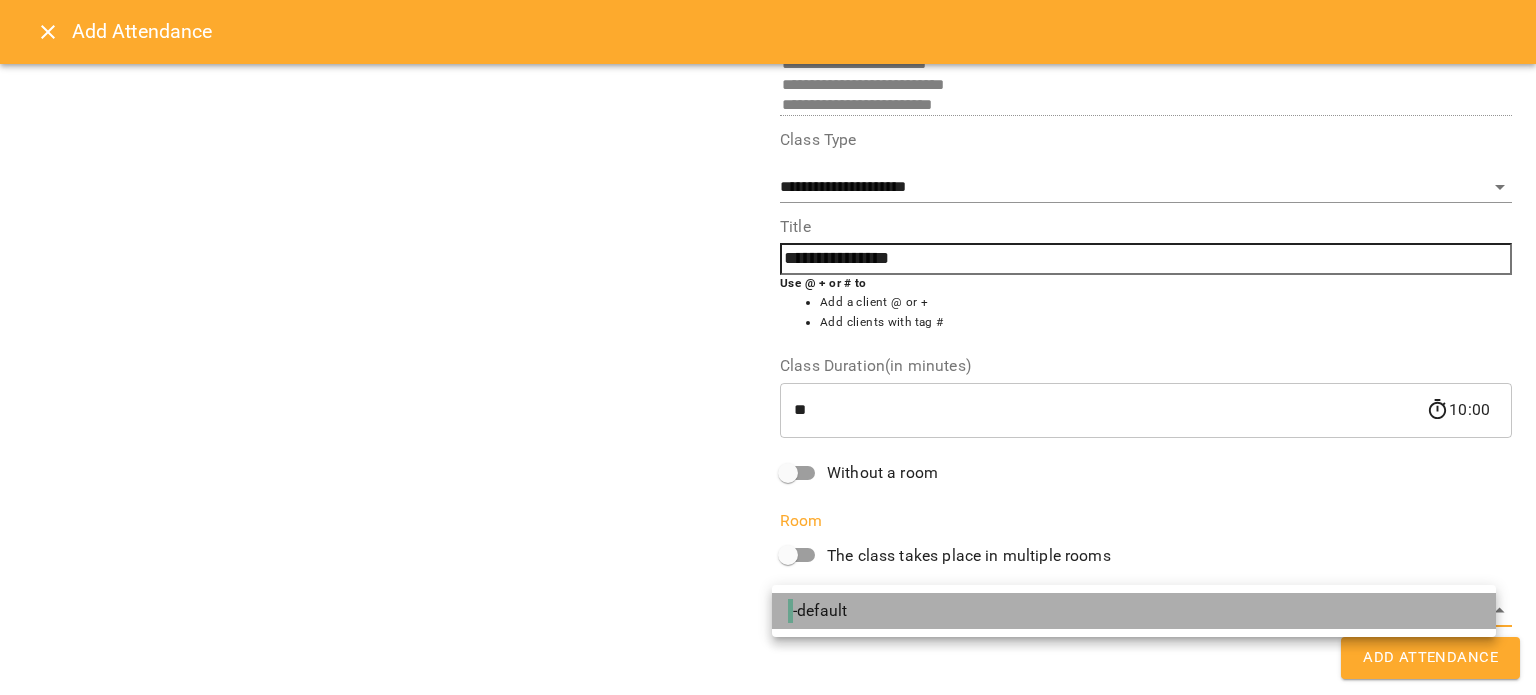 click on "-  default" at bounding box center [1134, 611] 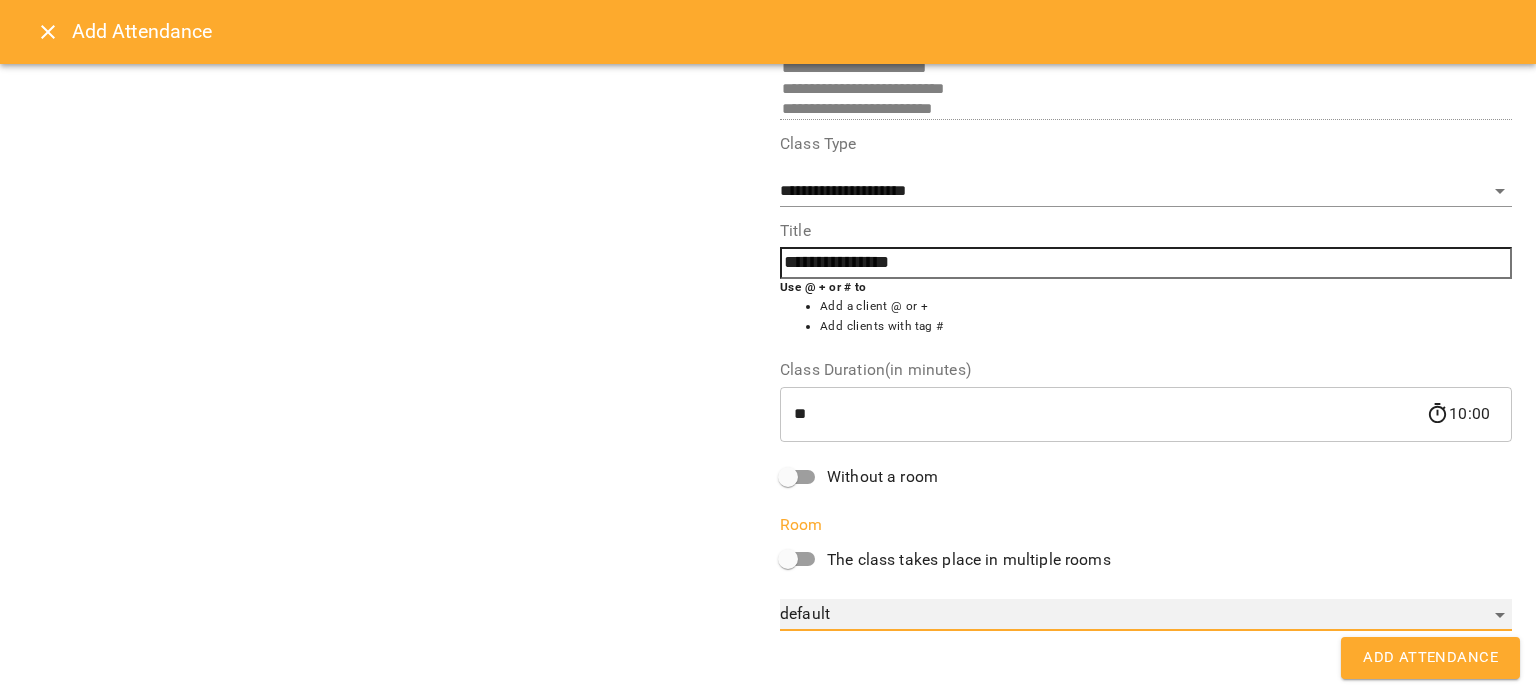 scroll, scrollTop: 260, scrollLeft: 0, axis: vertical 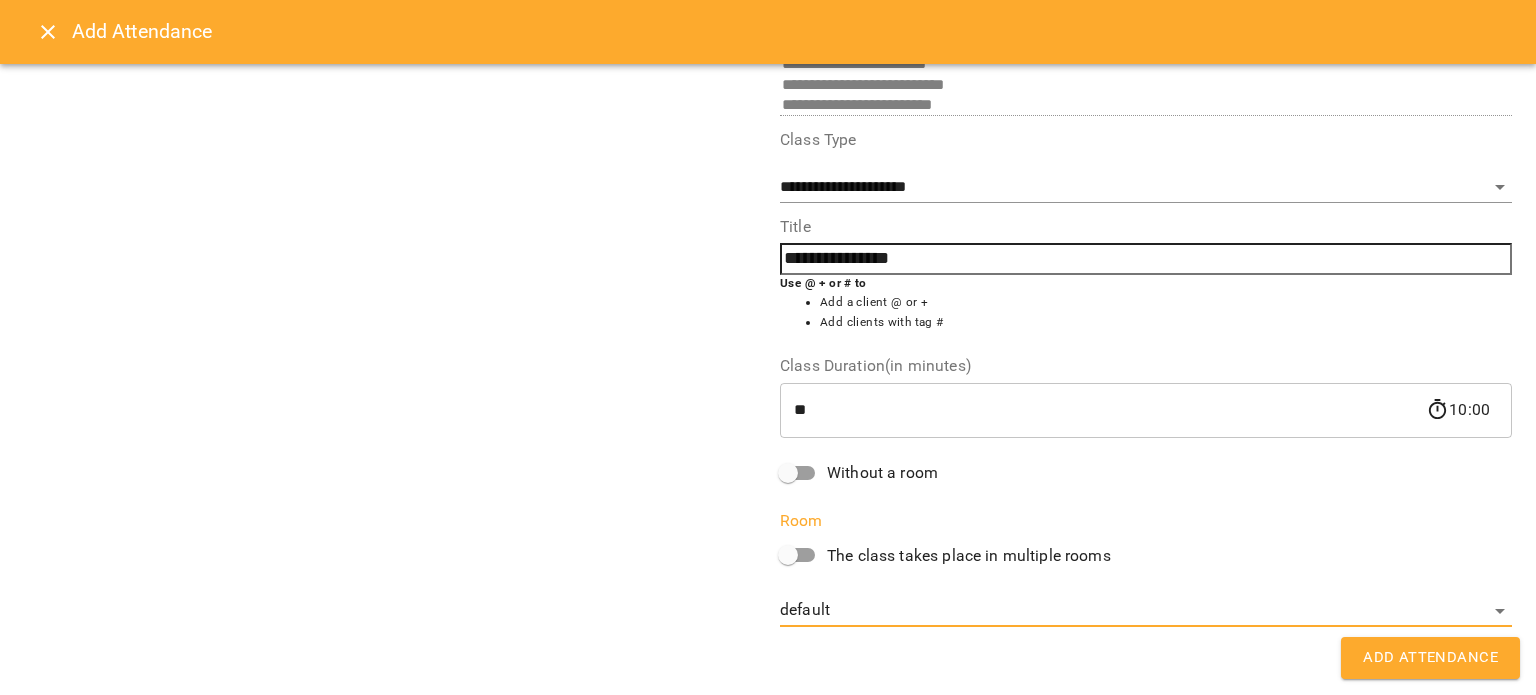 click on "Add Attendance" at bounding box center (1430, 658) 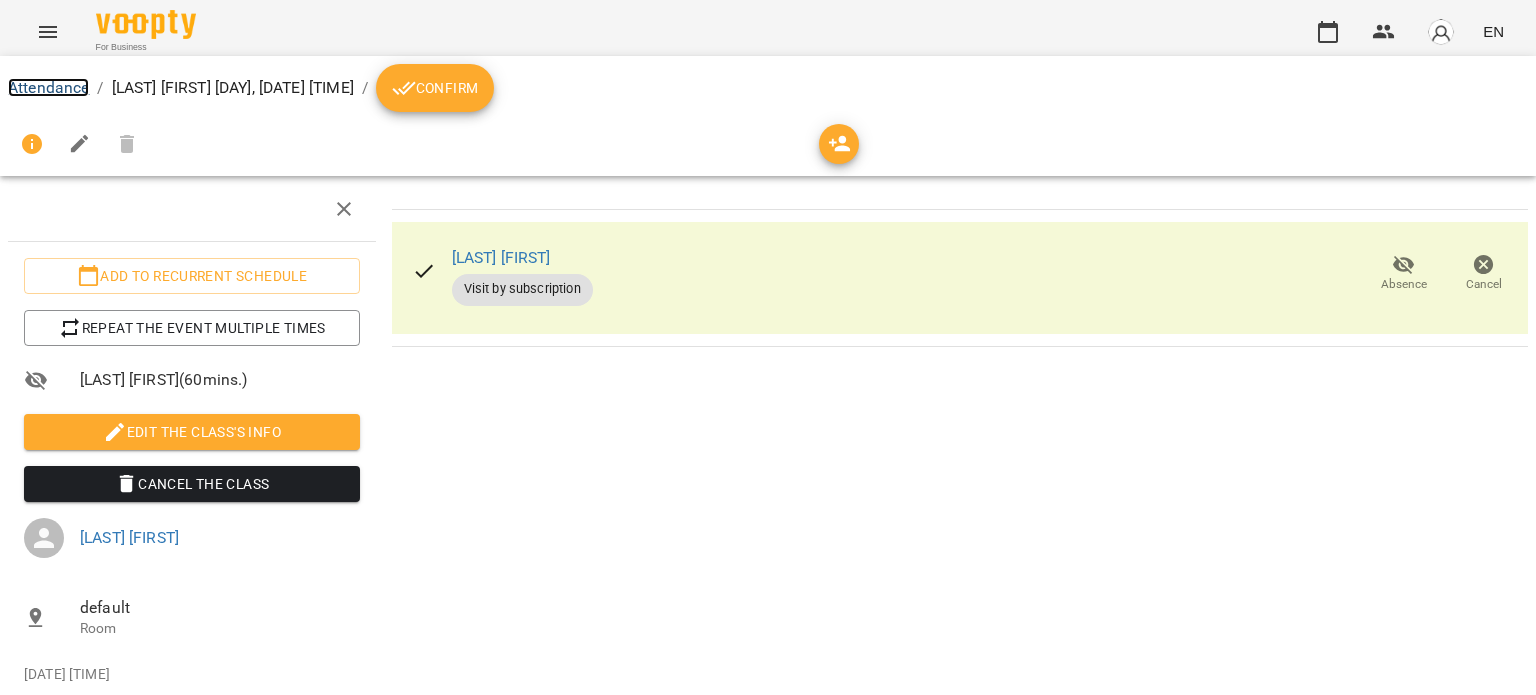click on "Attendance" at bounding box center (48, 87) 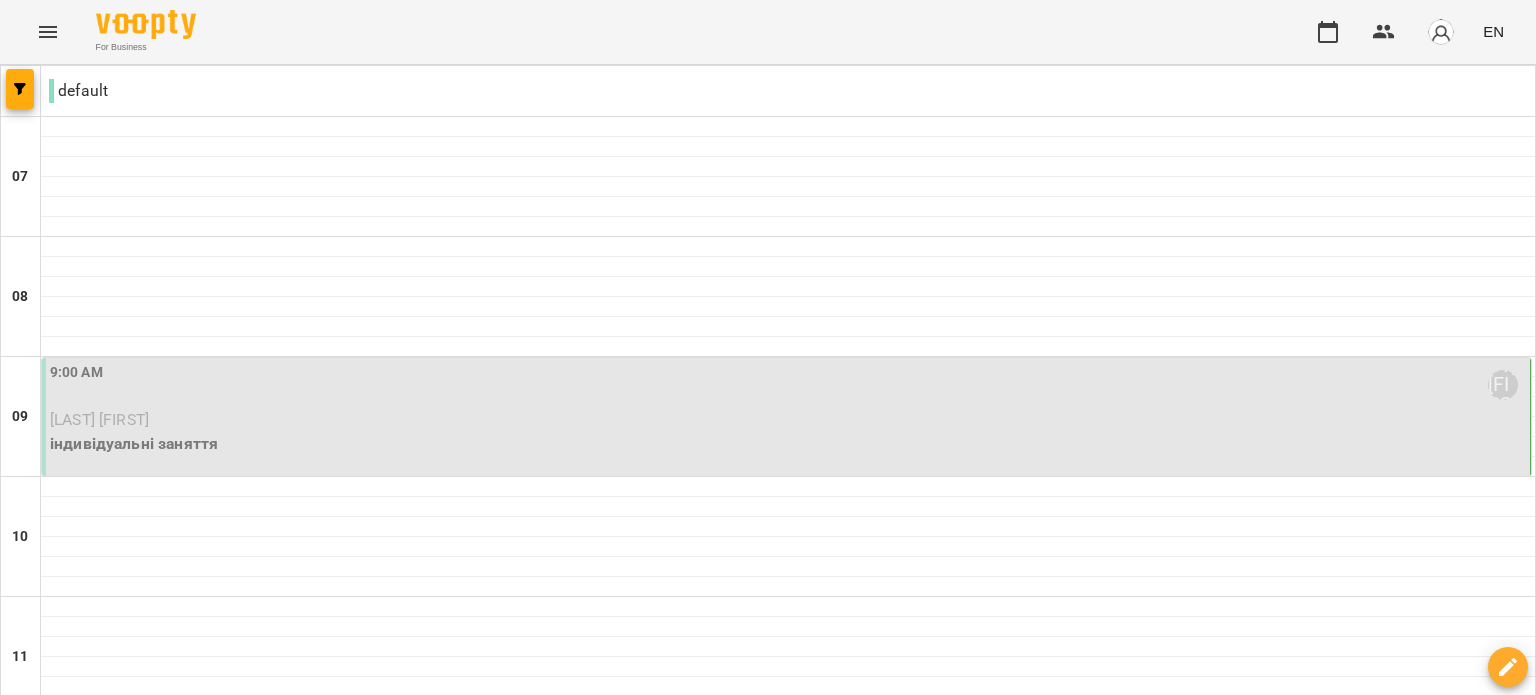 scroll, scrollTop: 500, scrollLeft: 0, axis: vertical 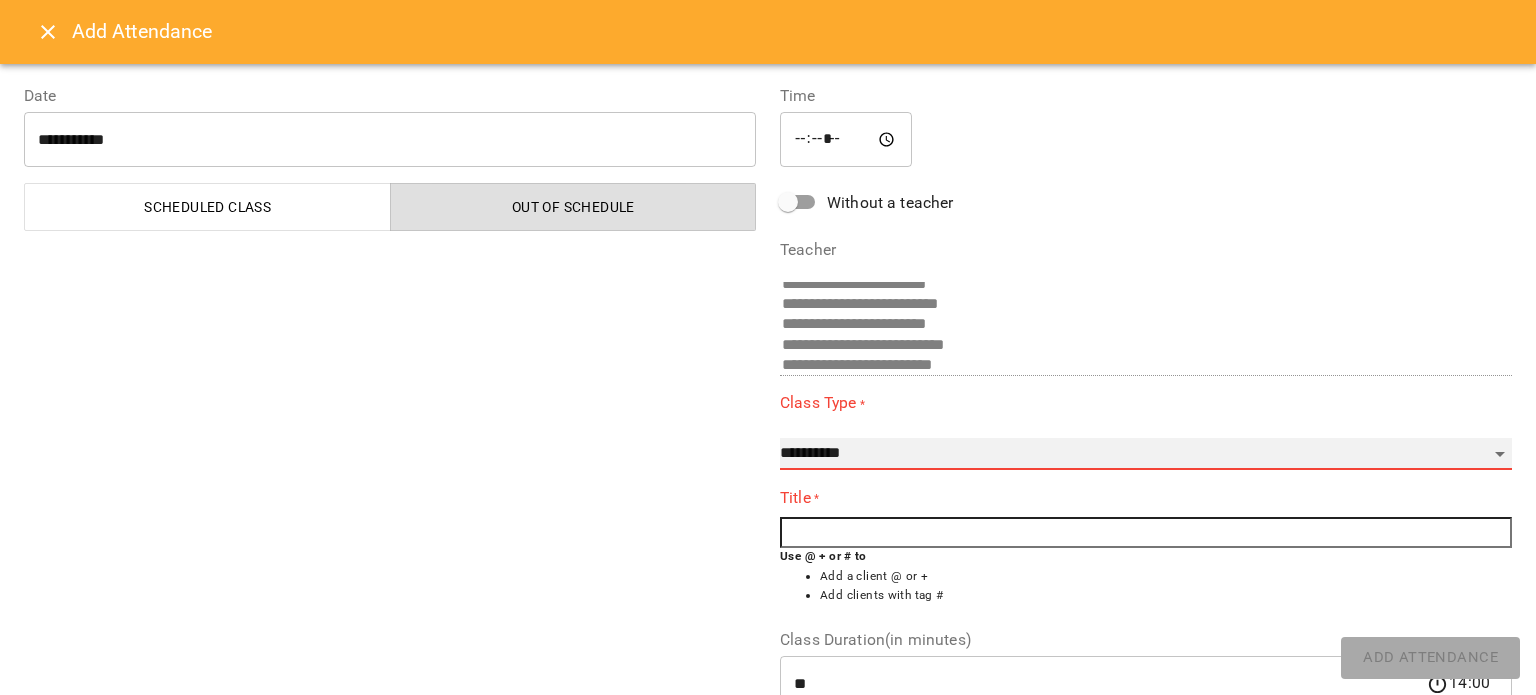 click on "**********" at bounding box center [1146, 454] 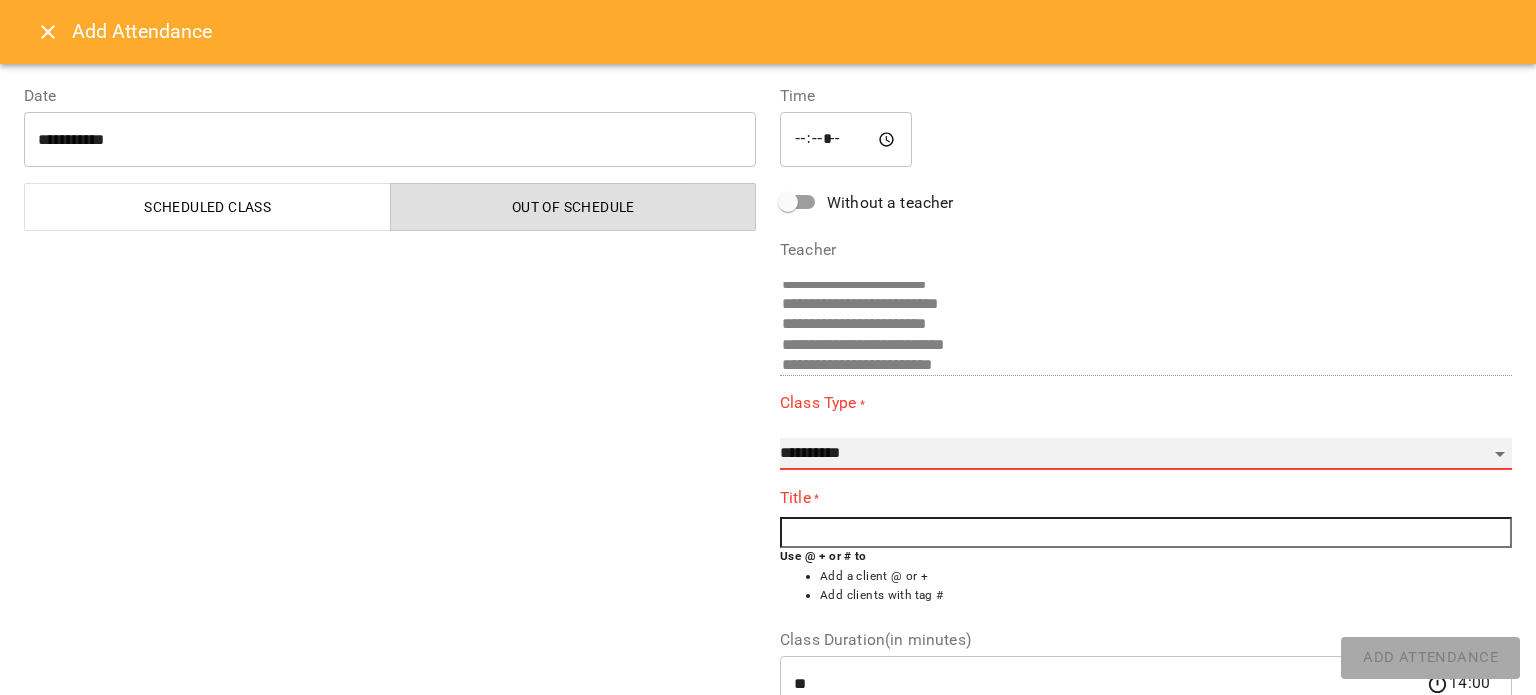 select on "**********" 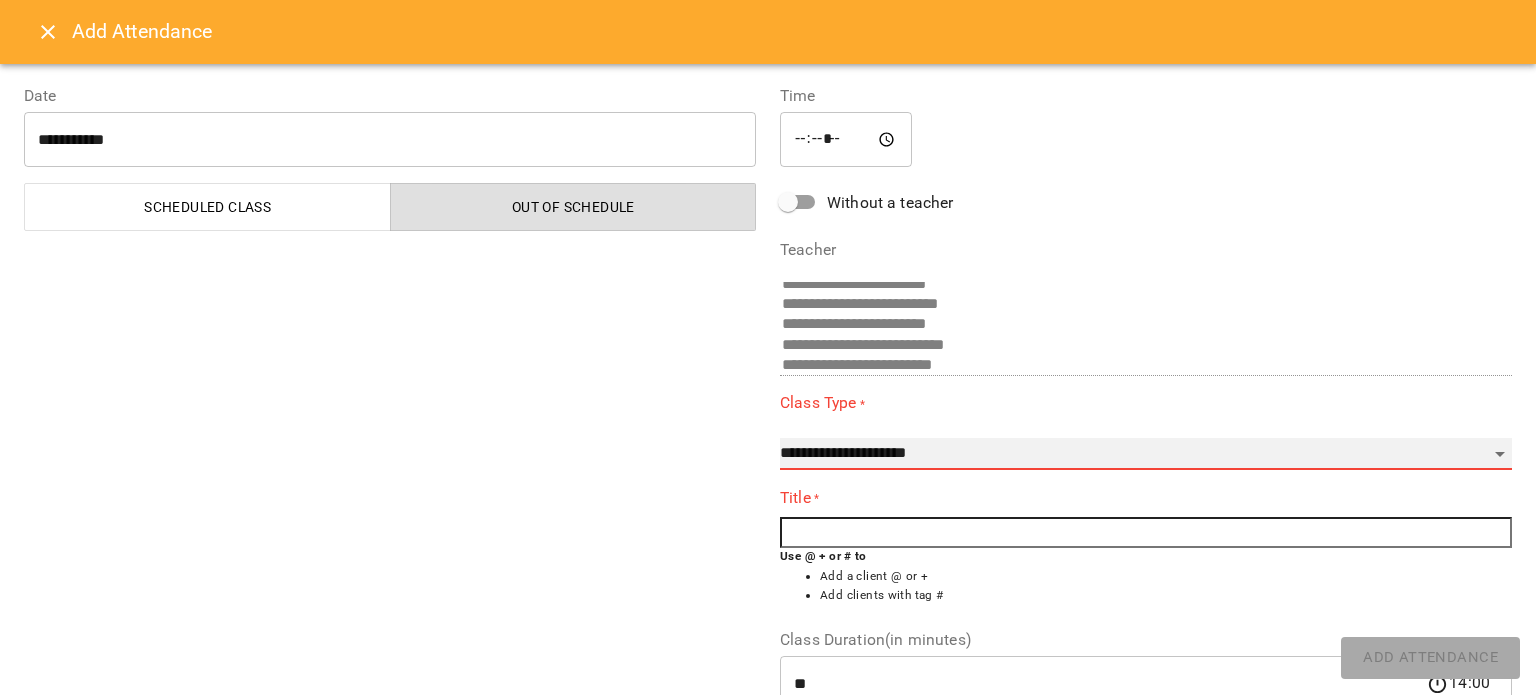 click on "**********" at bounding box center (1146, 454) 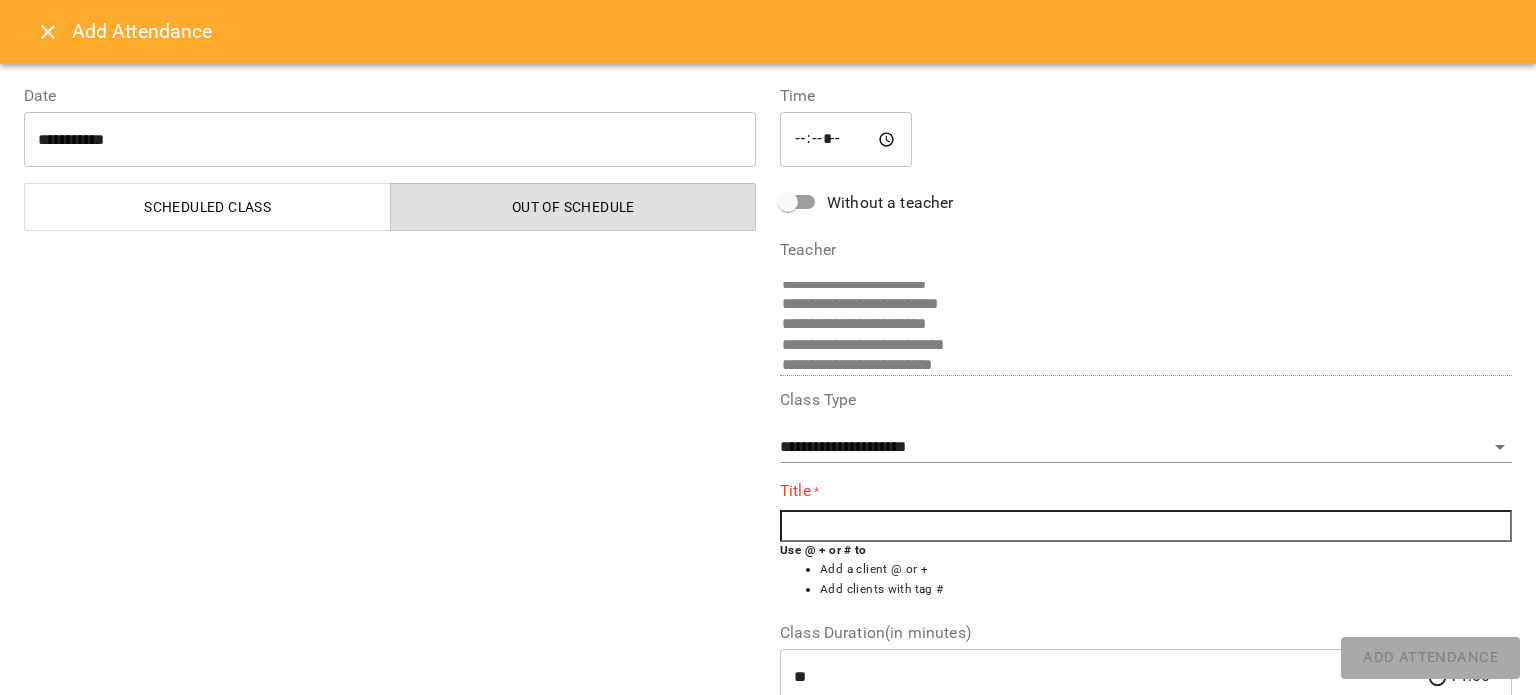 click at bounding box center (1146, 526) 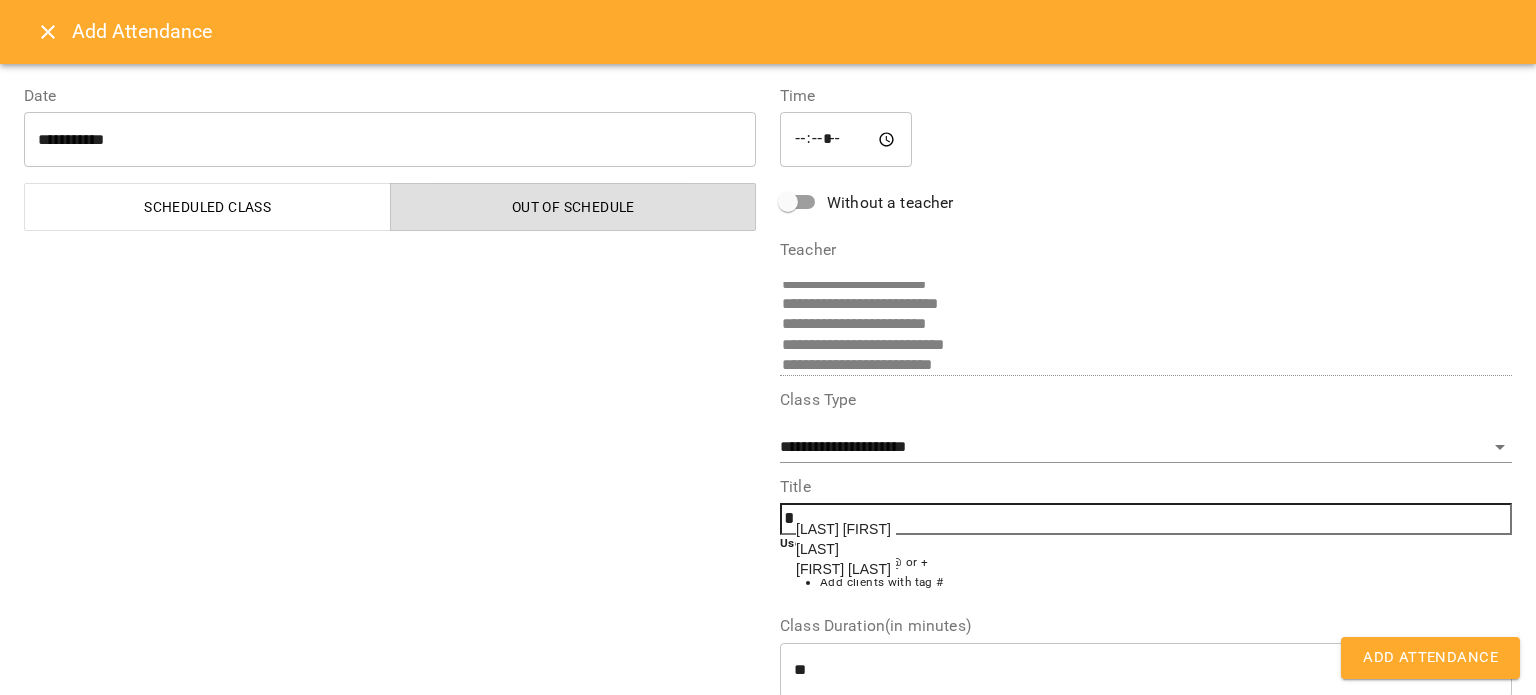 click on "[LAST] [FIRST]" at bounding box center [846, 549] 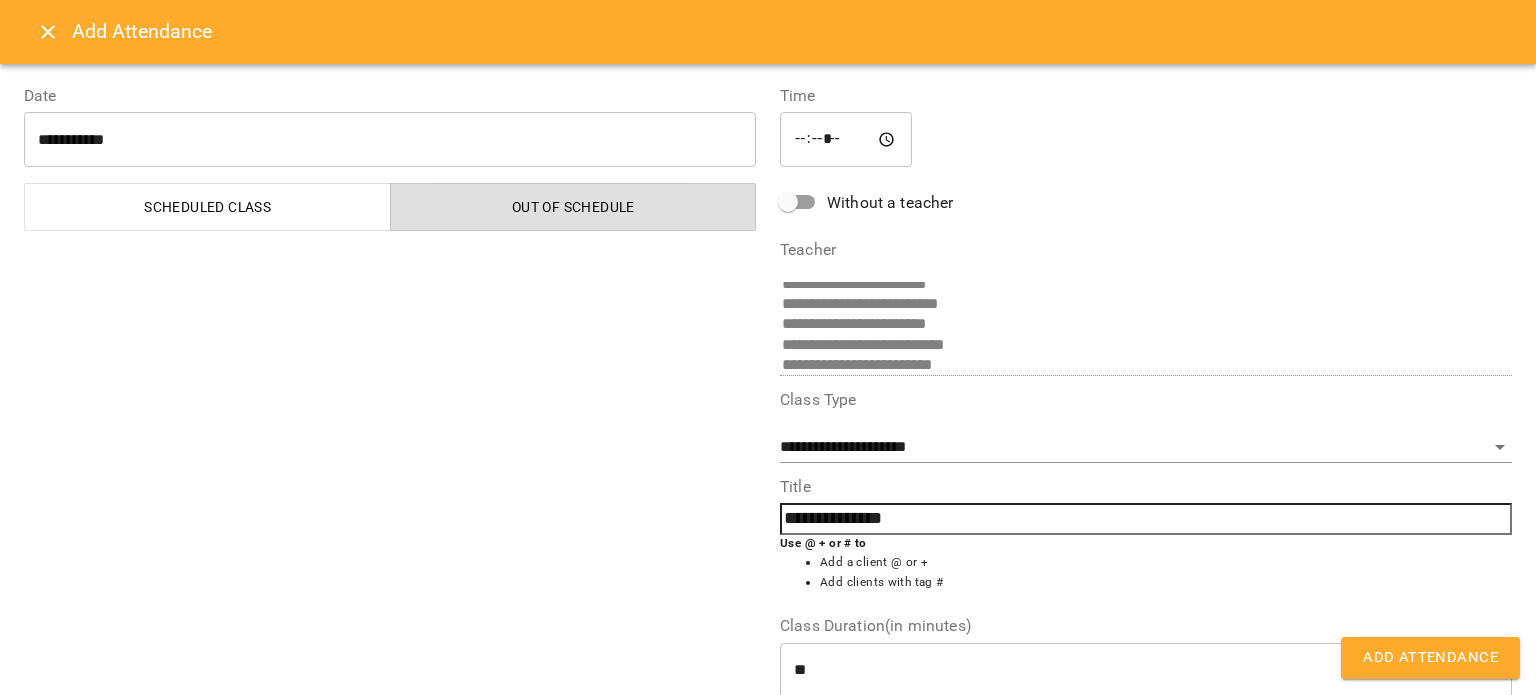 scroll, scrollTop: 260, scrollLeft: 0, axis: vertical 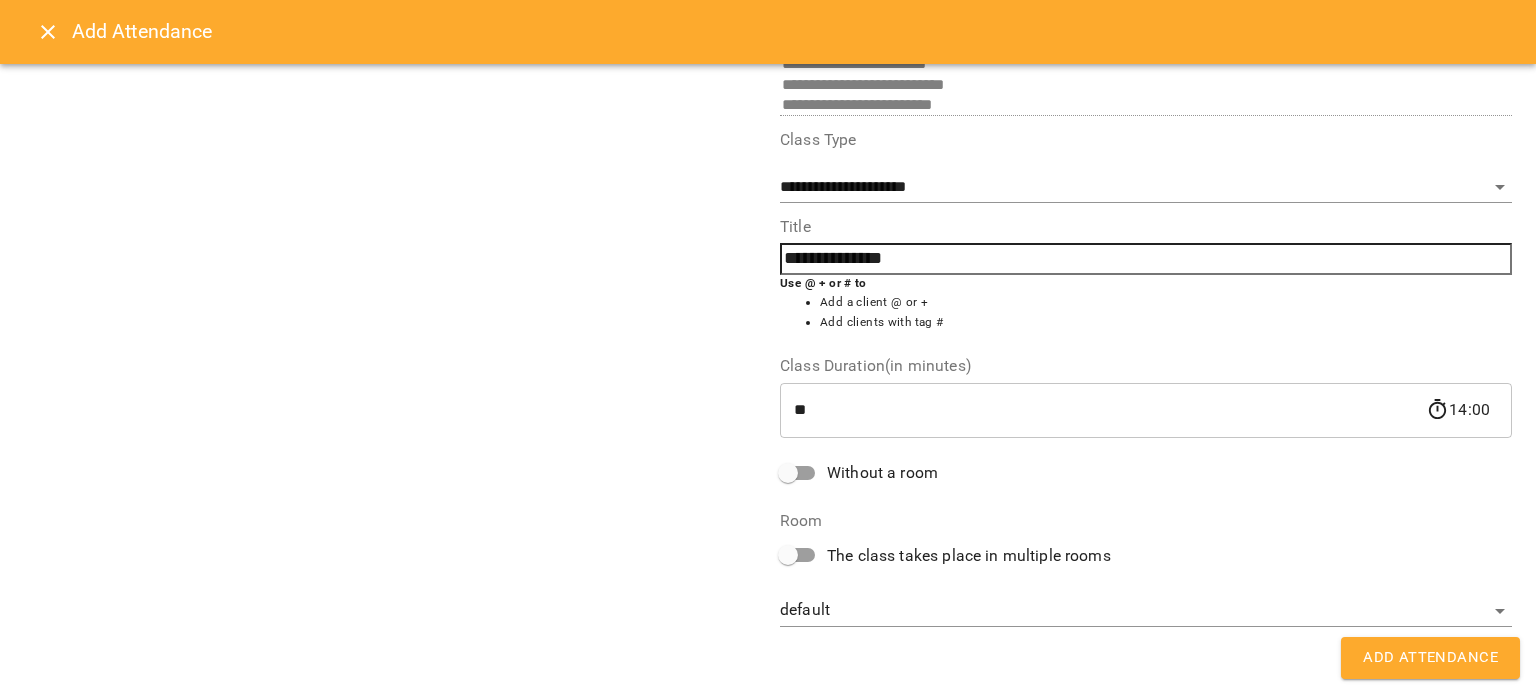 click on "Add Attendance" at bounding box center (1430, 658) 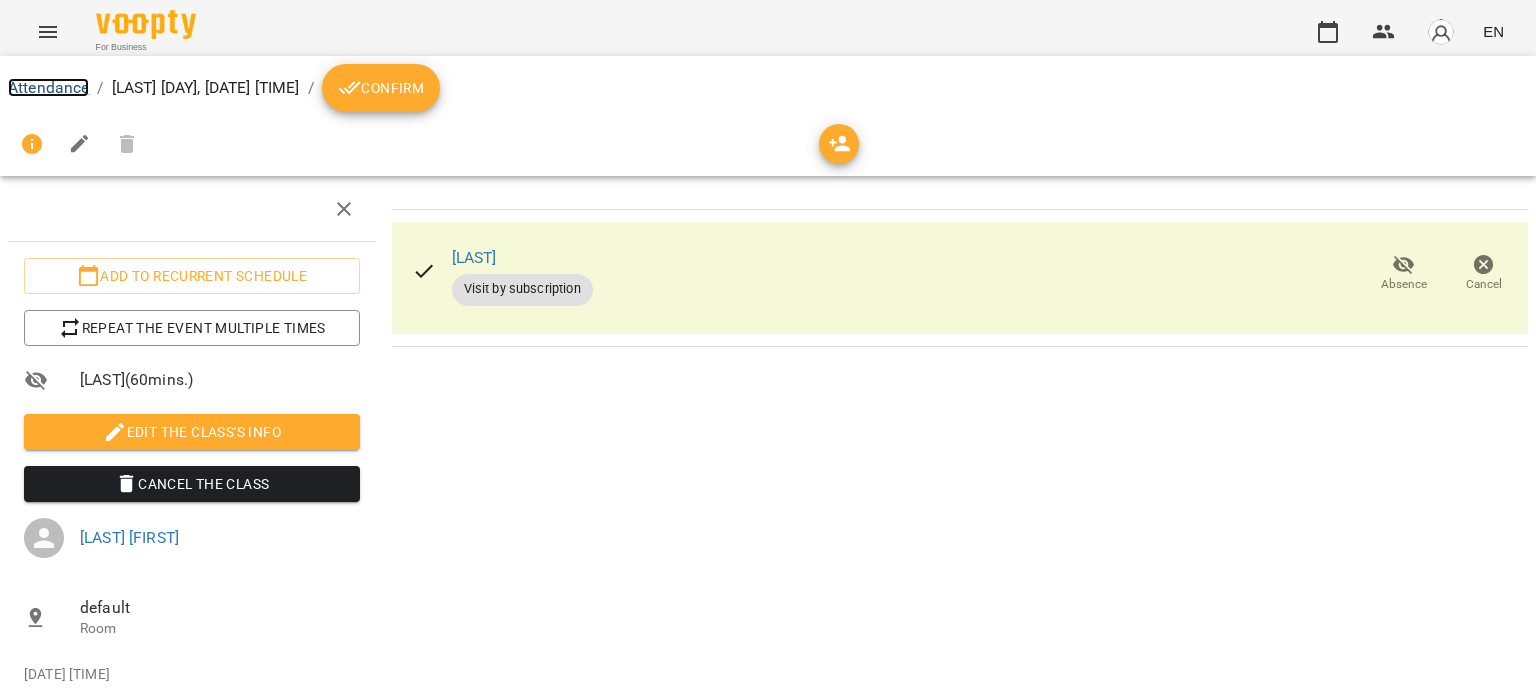 click on "Attendance" at bounding box center [48, 87] 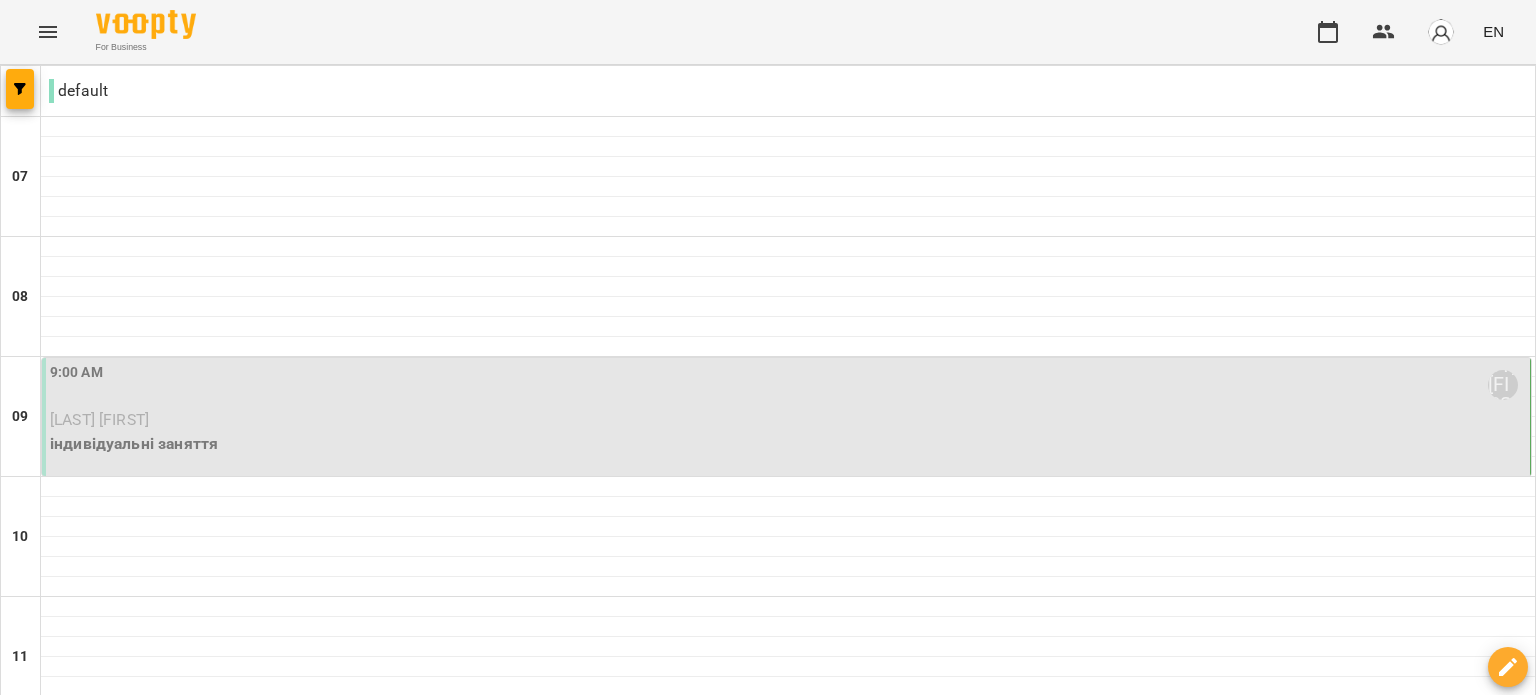 scroll, scrollTop: 400, scrollLeft: 0, axis: vertical 